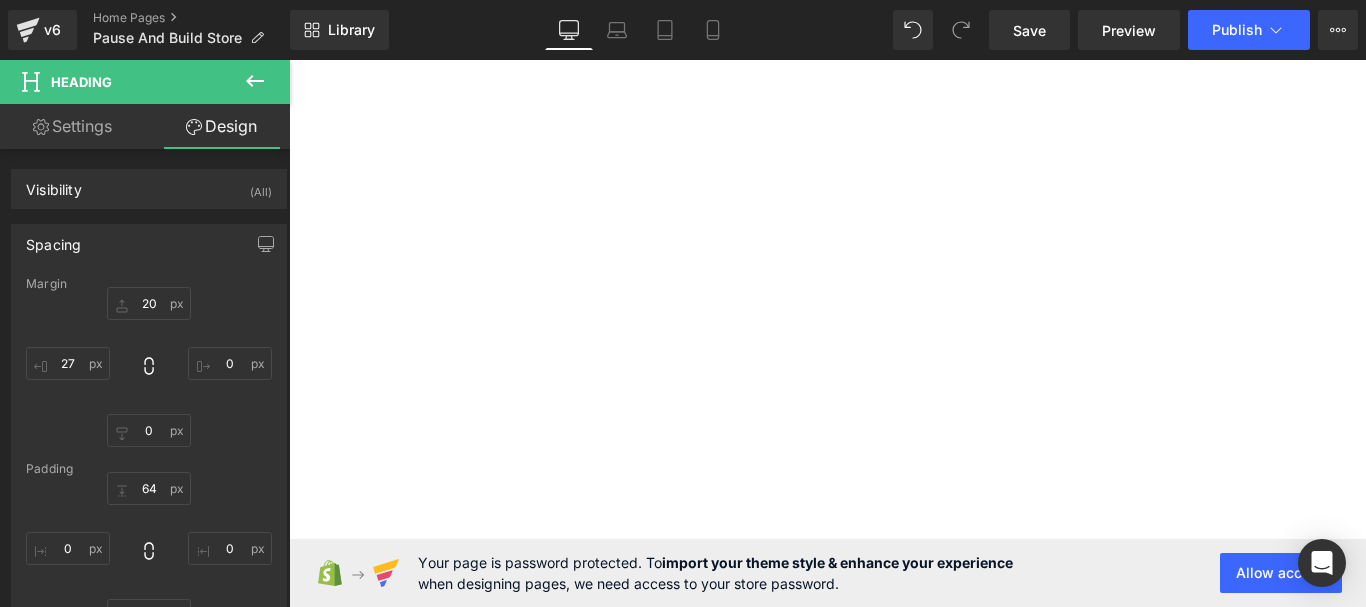 scroll, scrollTop: 0, scrollLeft: 0, axis: both 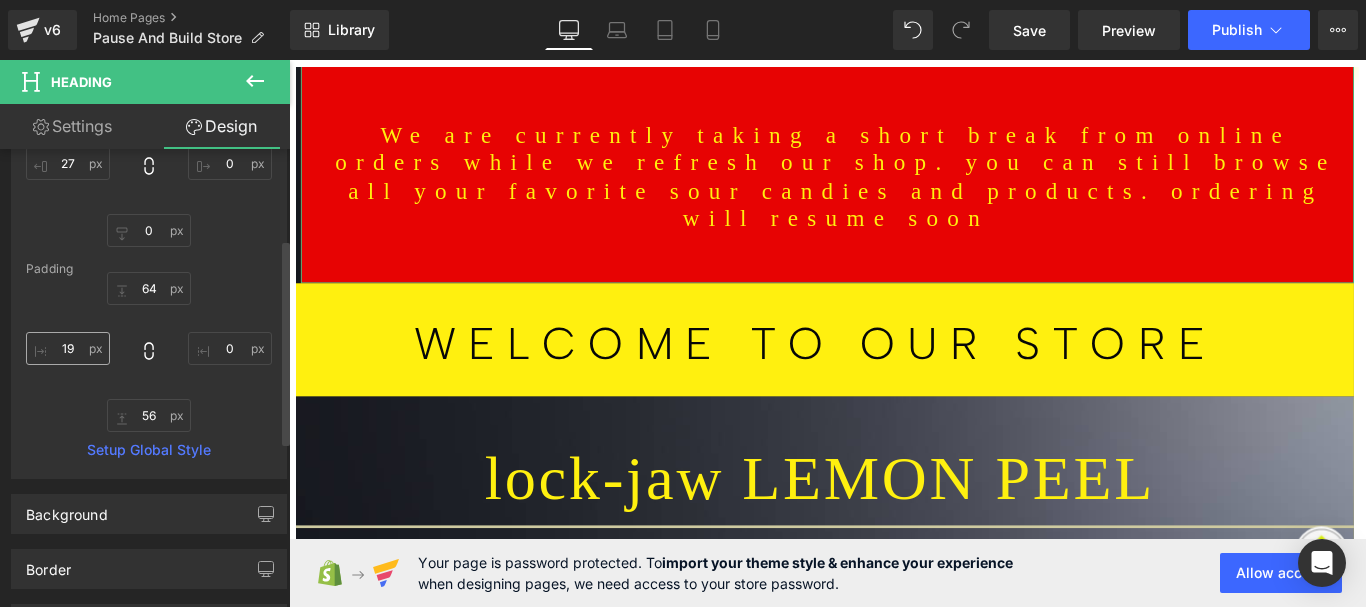 type on "20" 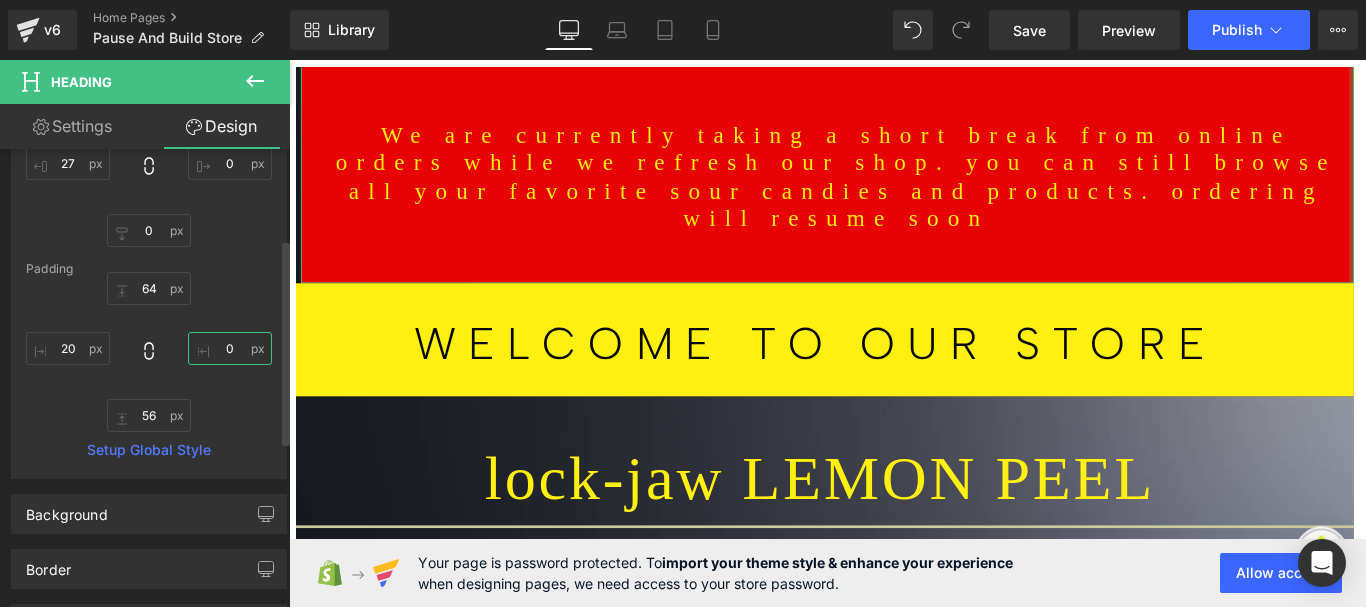 click on "0" at bounding box center [230, 348] 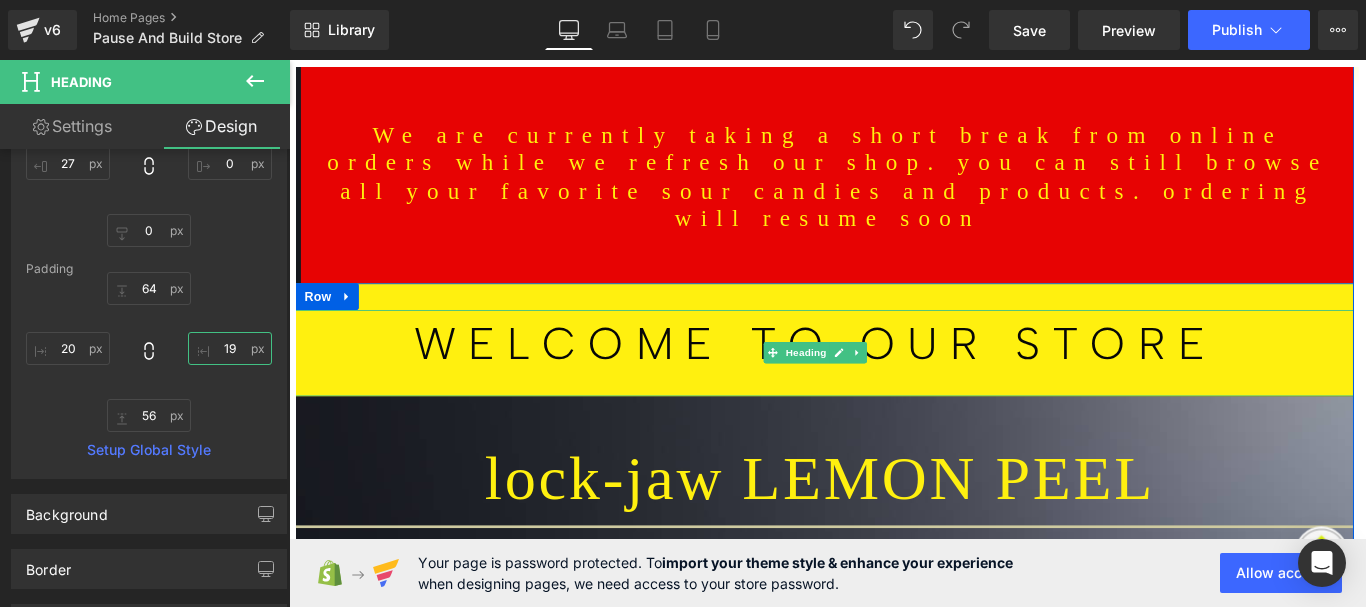 type on "20" 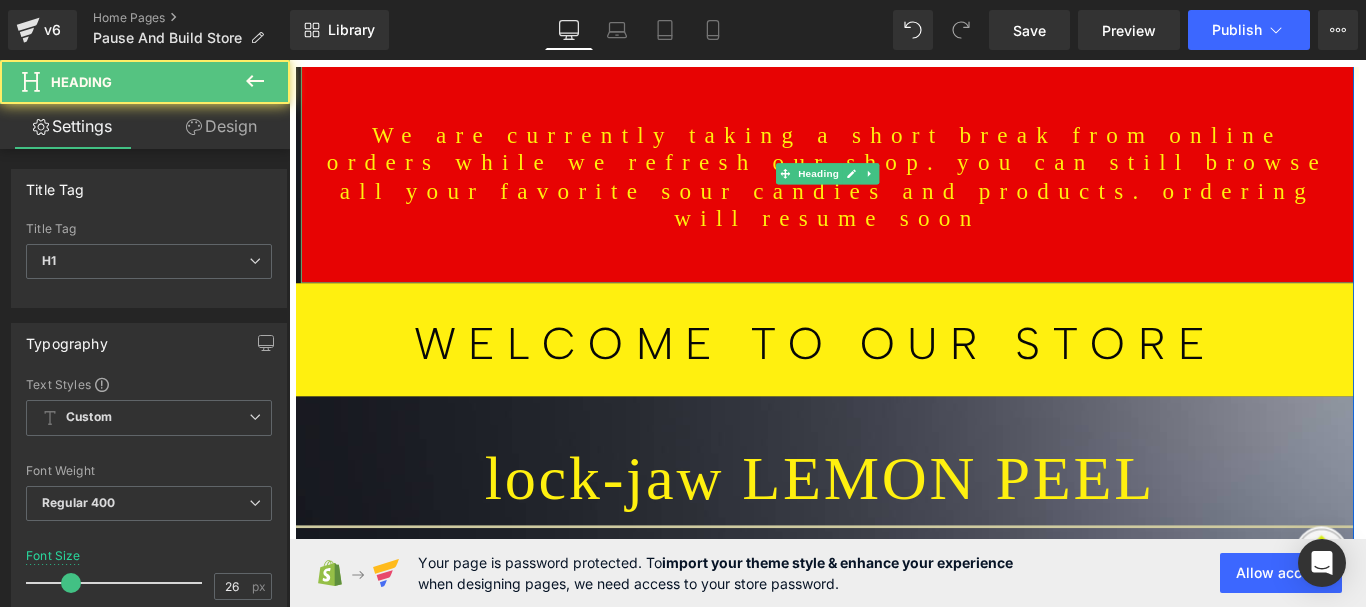 drag, startPoint x: 1428, startPoint y: 271, endPoint x: 419, endPoint y: 135, distance: 1018.12427 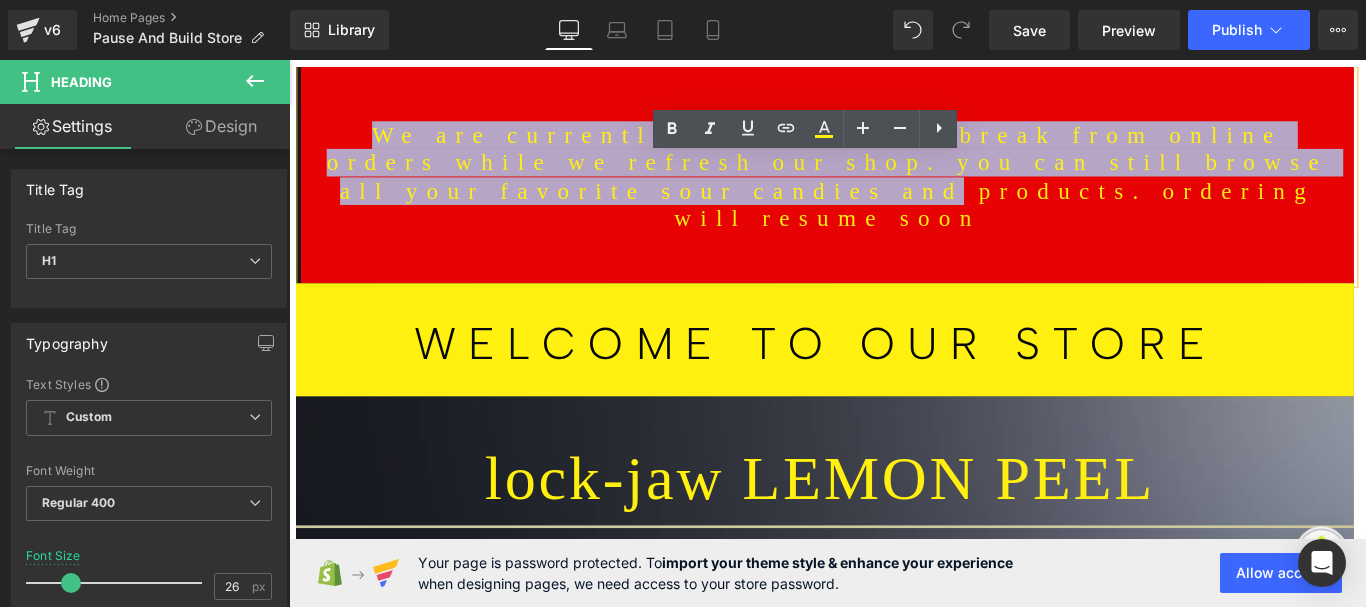 drag, startPoint x: 321, startPoint y: 136, endPoint x: 1428, endPoint y: 254, distance: 1113.2714 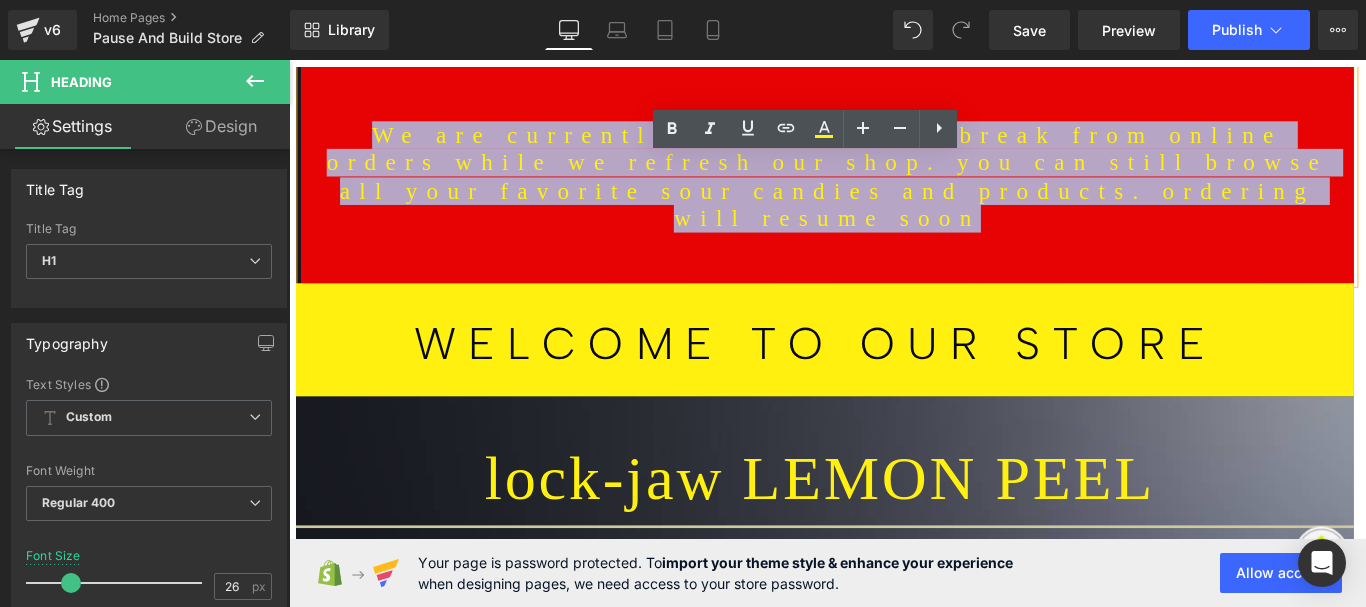 drag, startPoint x: 1429, startPoint y: 262, endPoint x: 306, endPoint y: 99, distance: 1134.7678 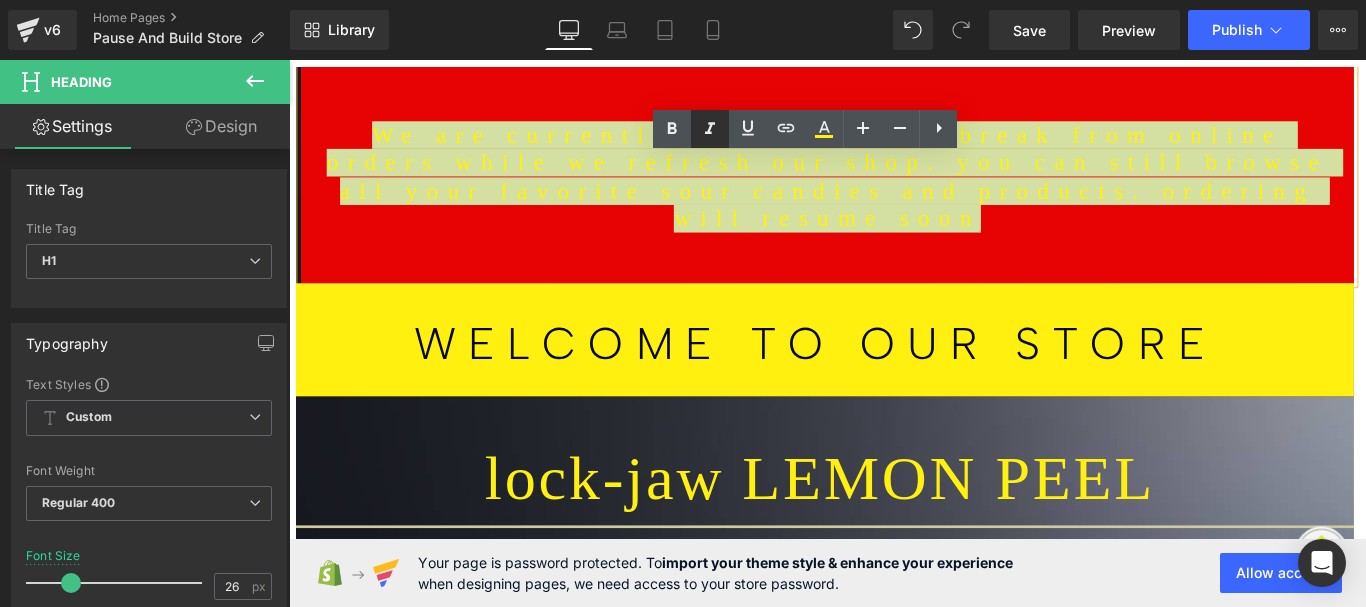 click 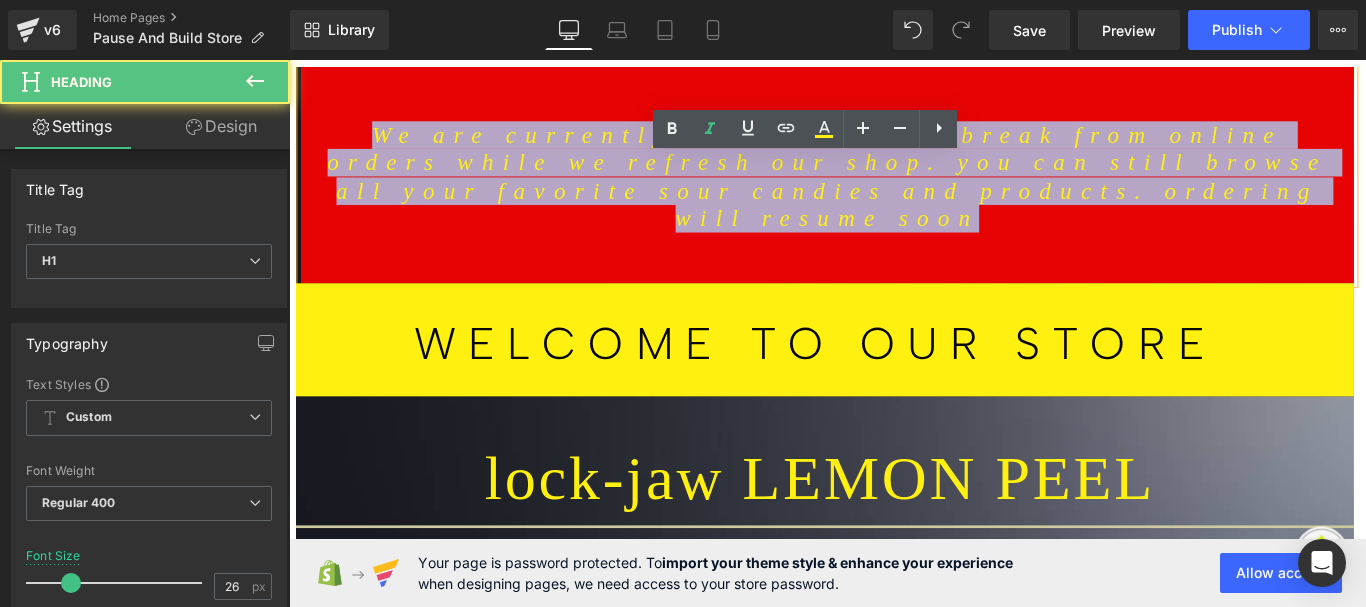 click on "We are currently taking a short break from online orders while we refresh our shop. you can still browse all your favorite sour candies and products. ordering will resume soon" at bounding box center (893, 188) 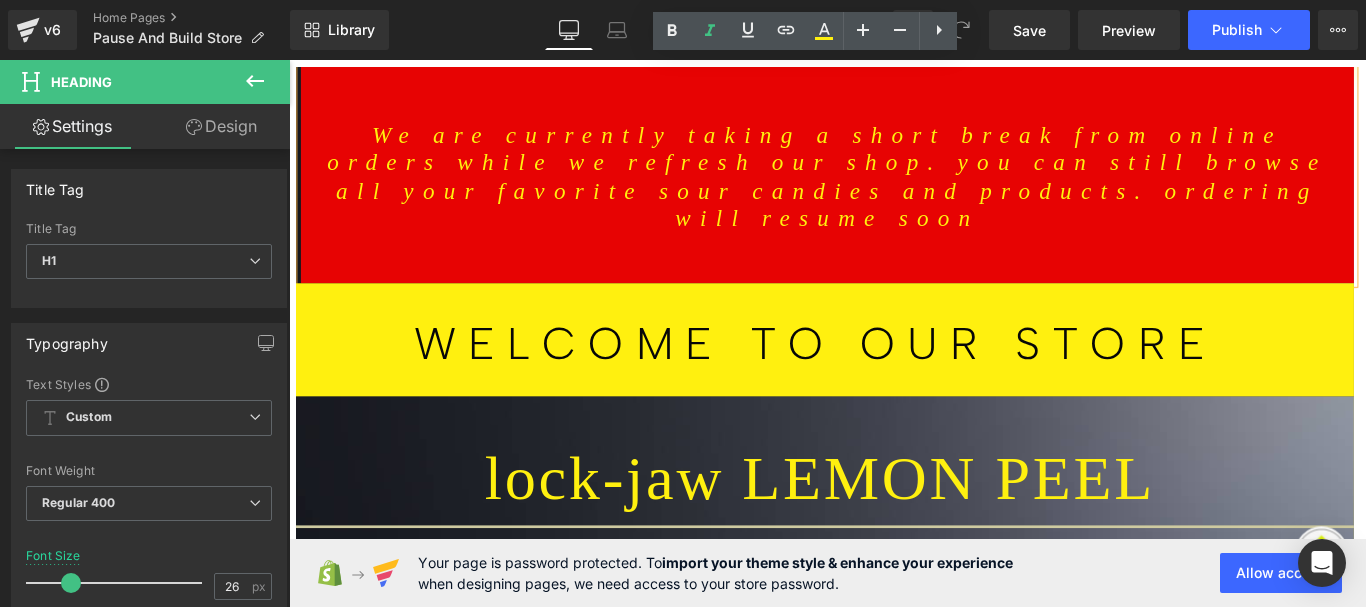 scroll, scrollTop: 100, scrollLeft: 0, axis: vertical 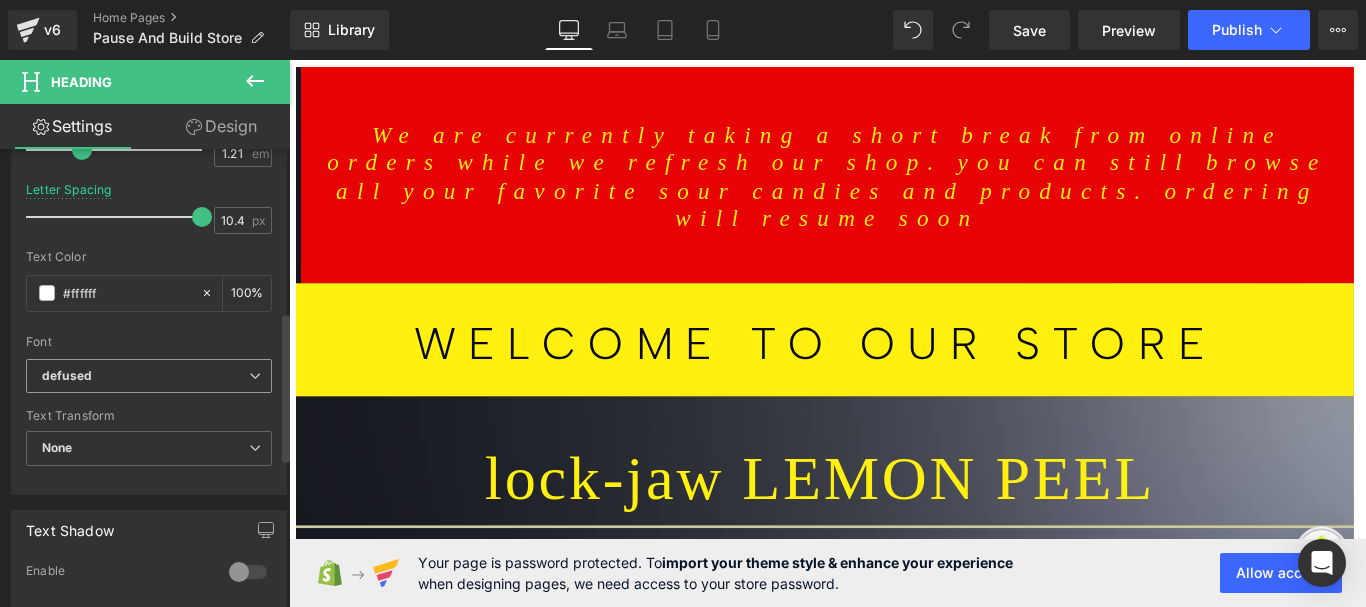 click at bounding box center (255, 376) 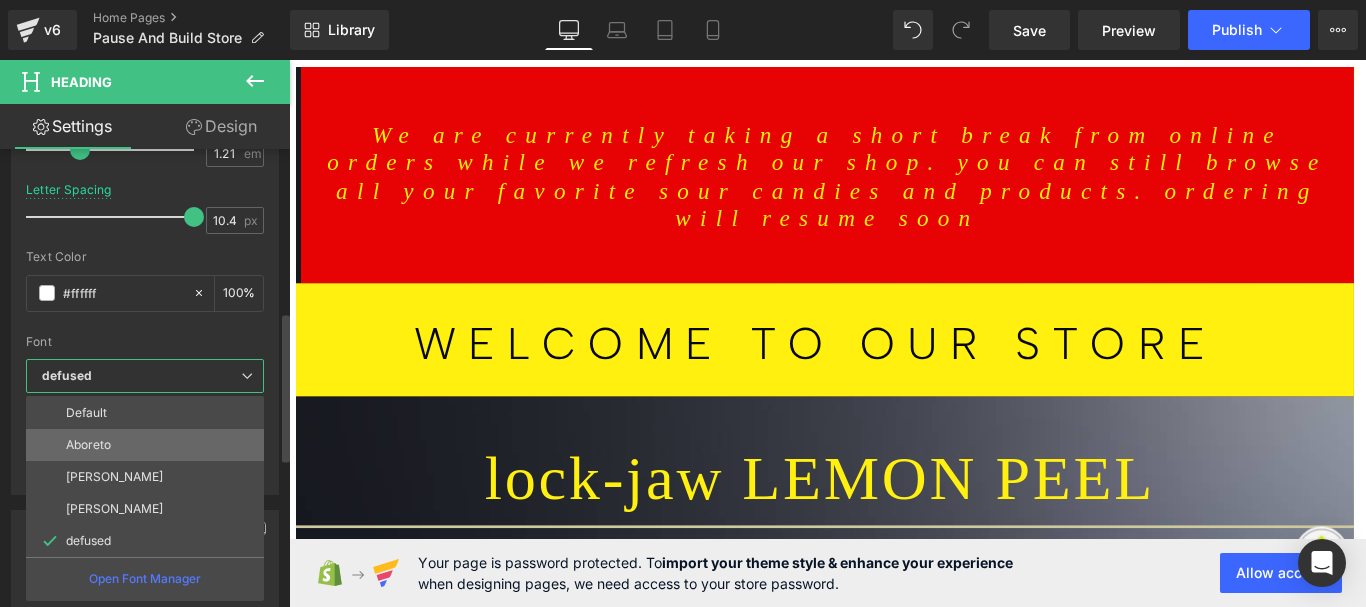 click on "Aboreto" at bounding box center (145, 445) 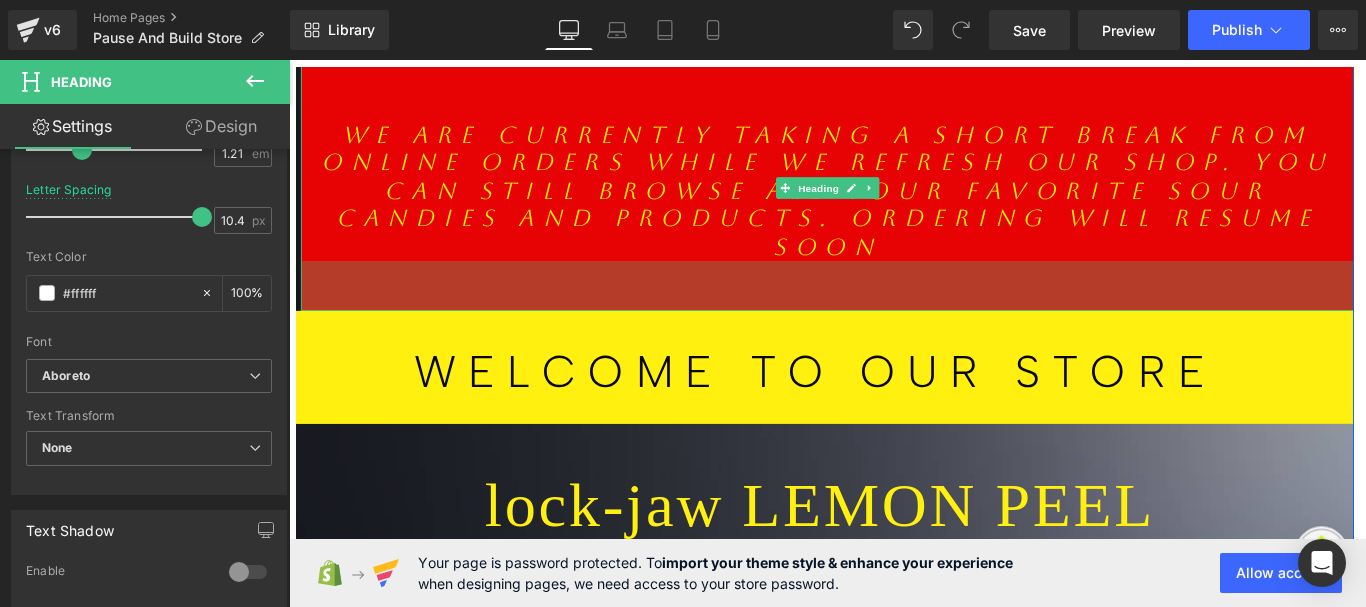 scroll, scrollTop: 0, scrollLeft: 0, axis: both 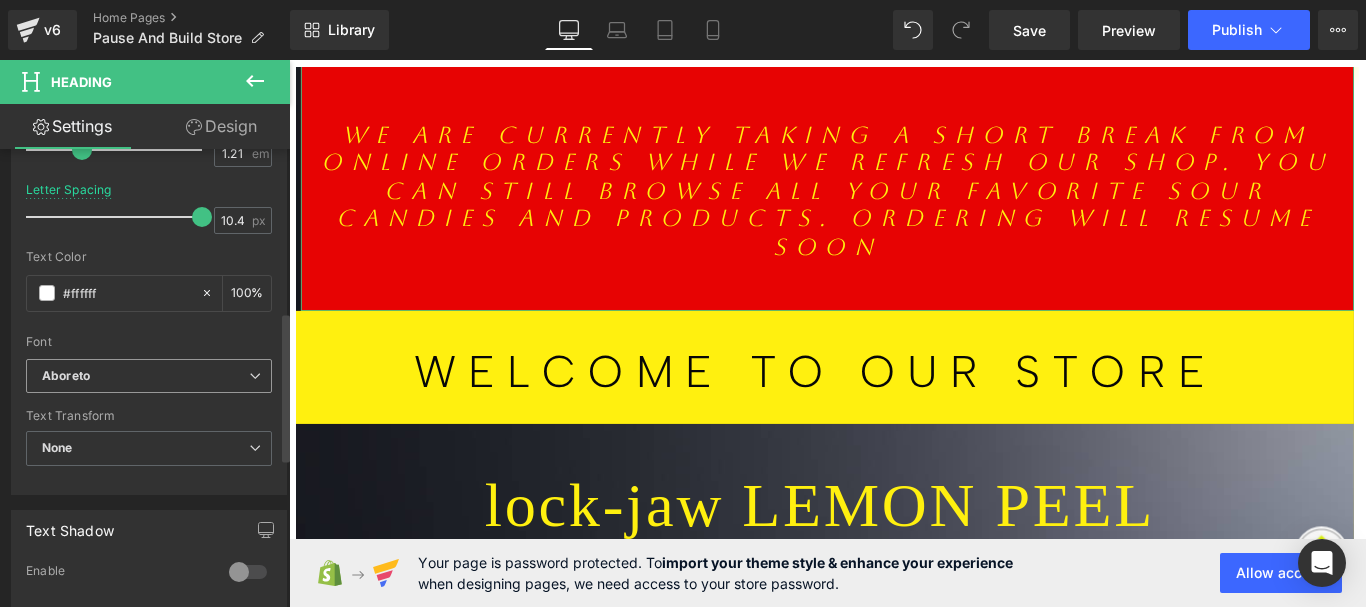 click at bounding box center (255, 376) 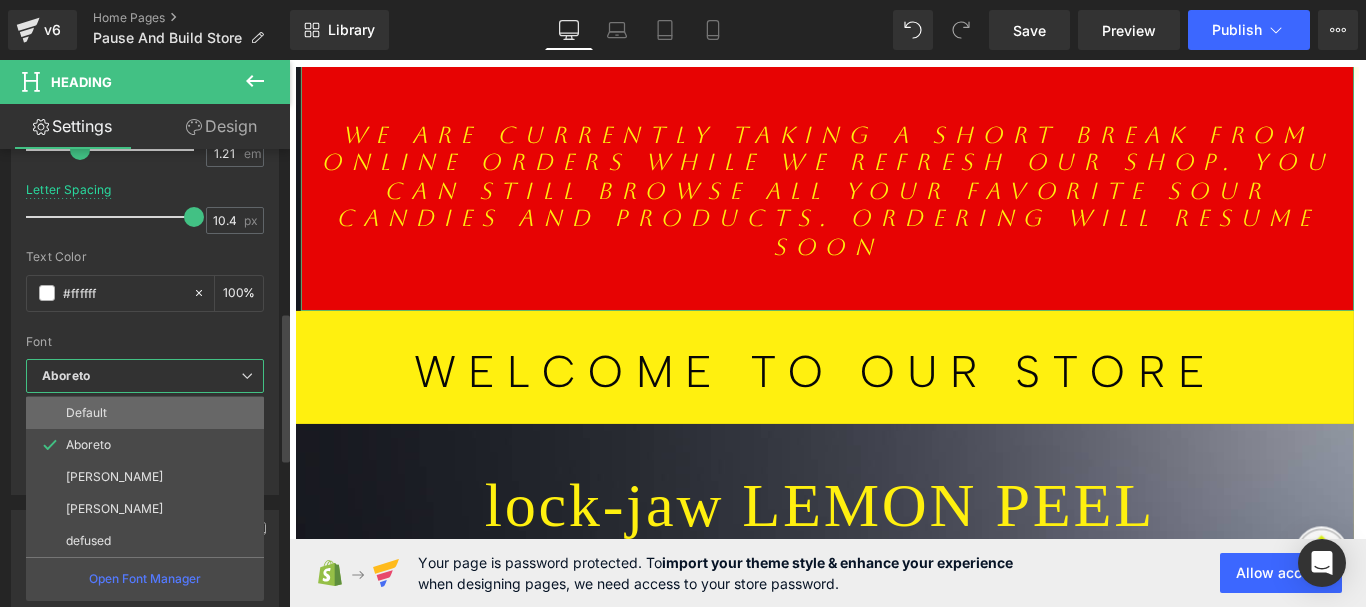 click on "Default" at bounding box center (145, 413) 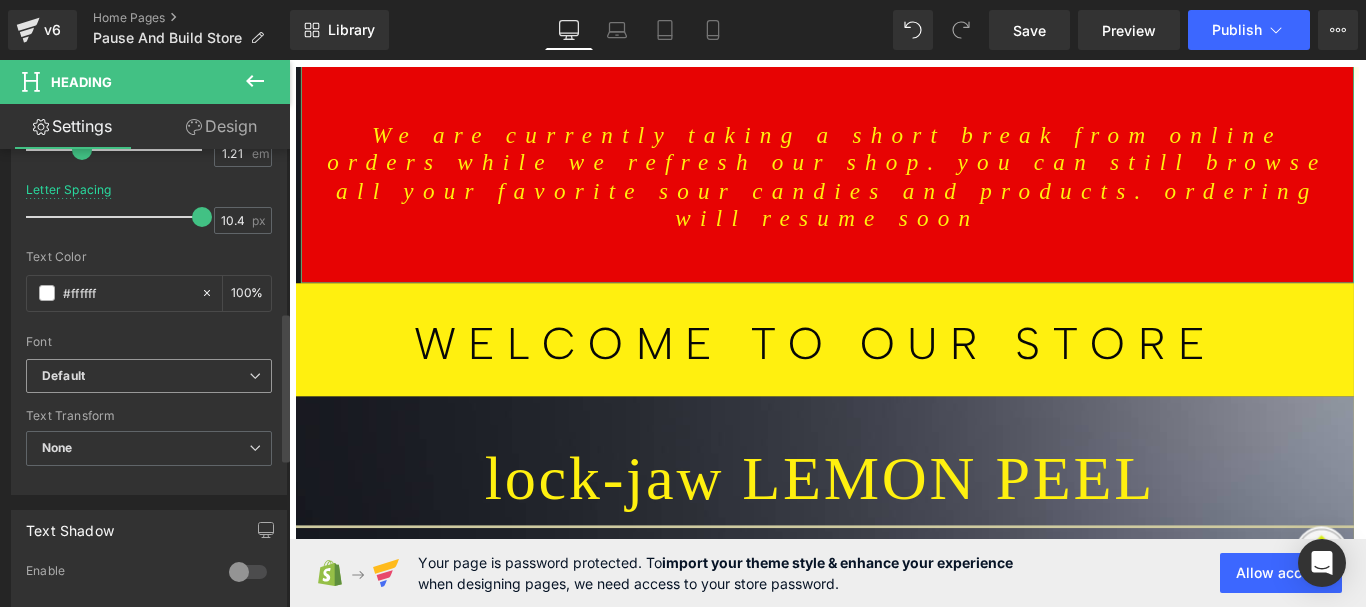click at bounding box center (255, 376) 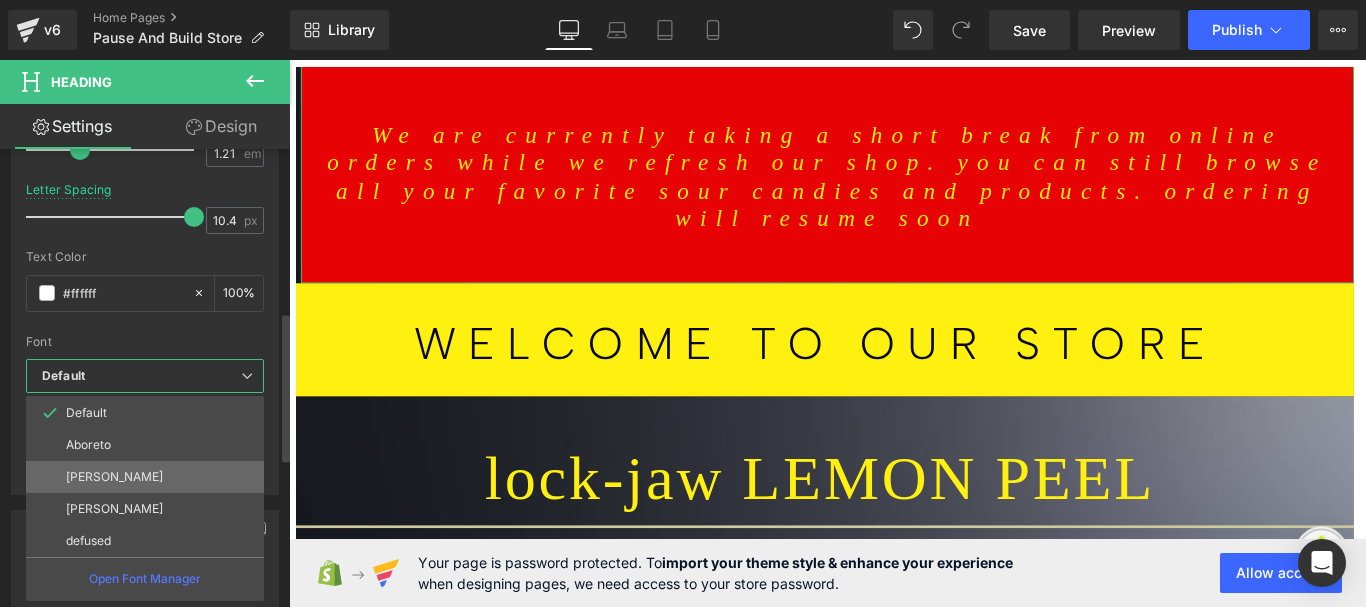 click on "[PERSON_NAME]" at bounding box center (145, 477) 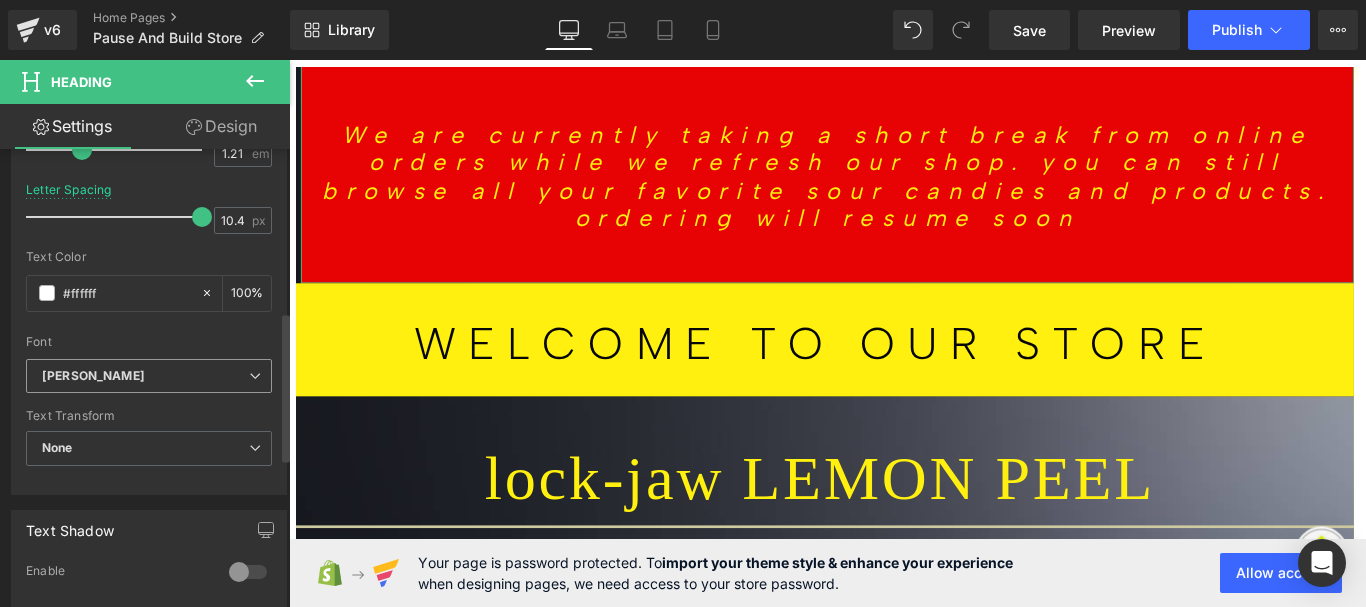click at bounding box center (255, 376) 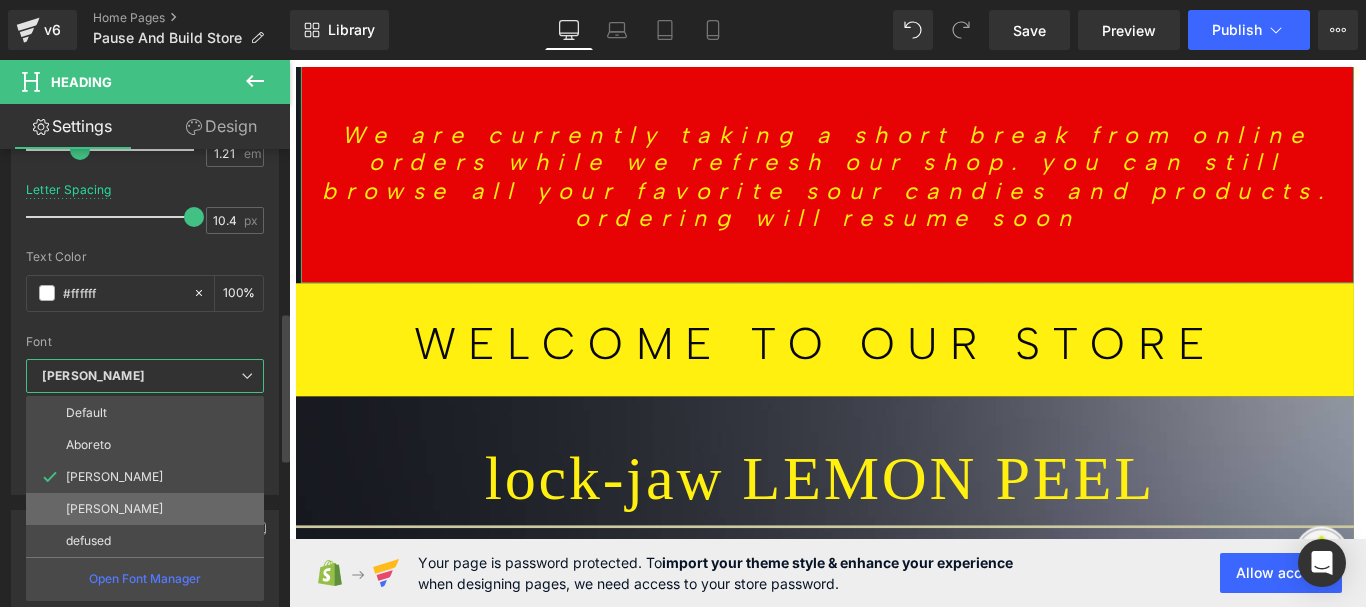 click on "[PERSON_NAME]" at bounding box center (145, 509) 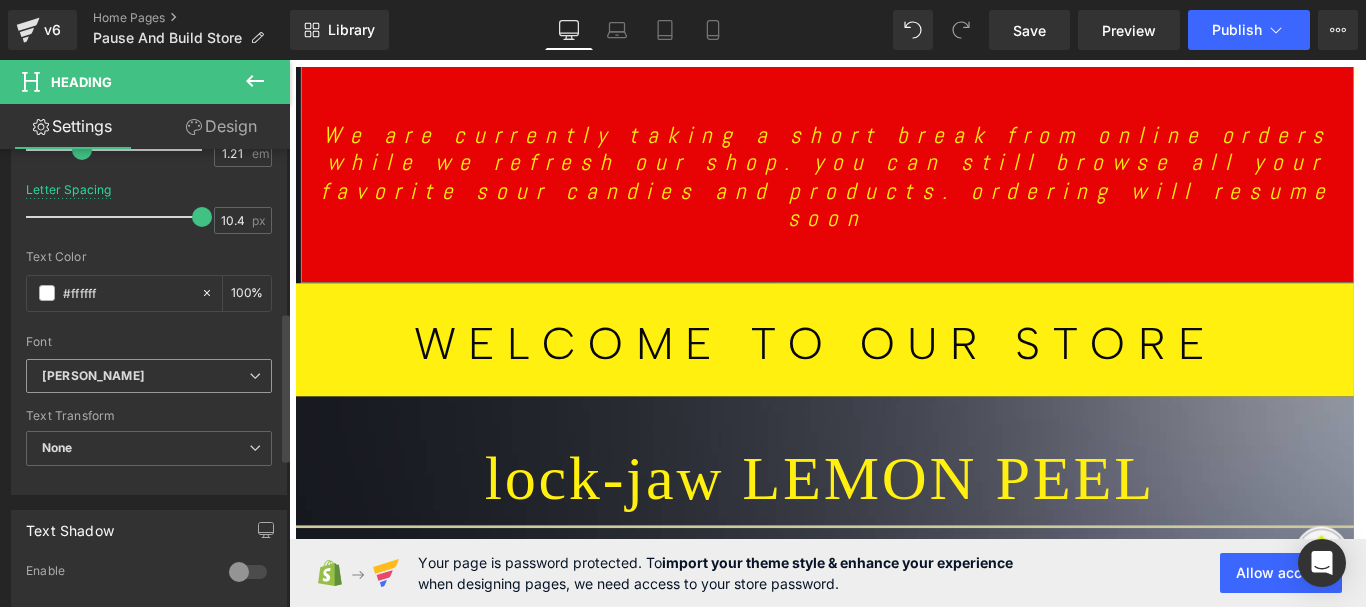 click at bounding box center (255, 376) 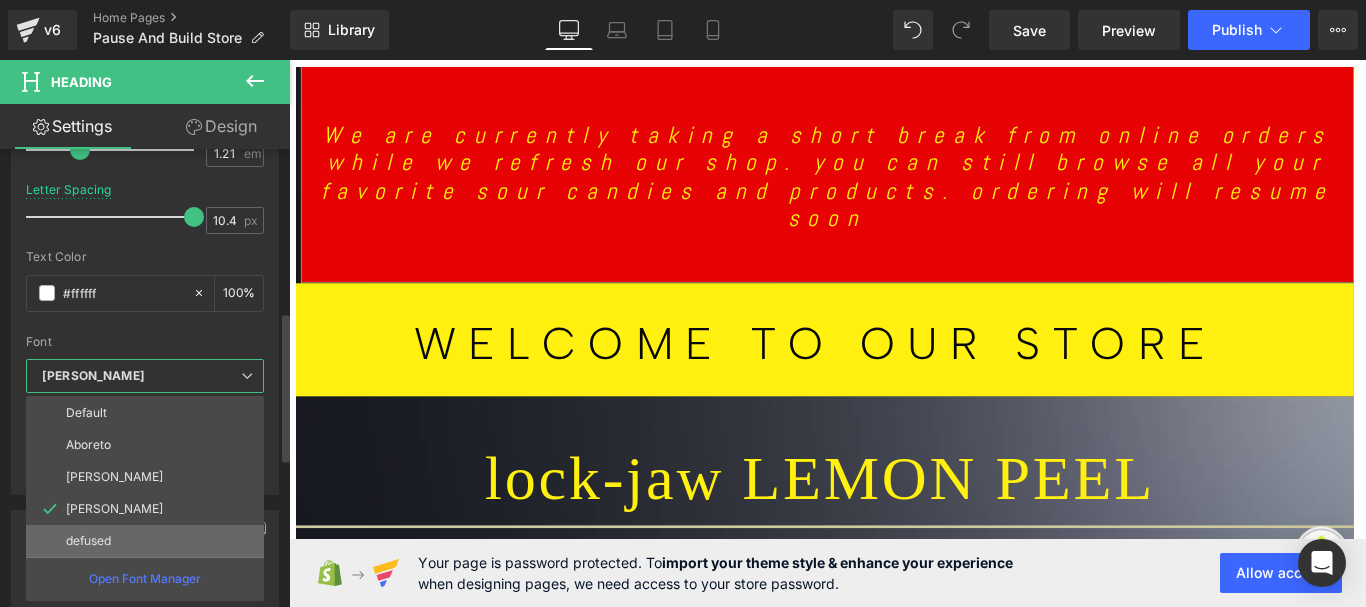 click on "defused" at bounding box center [145, 541] 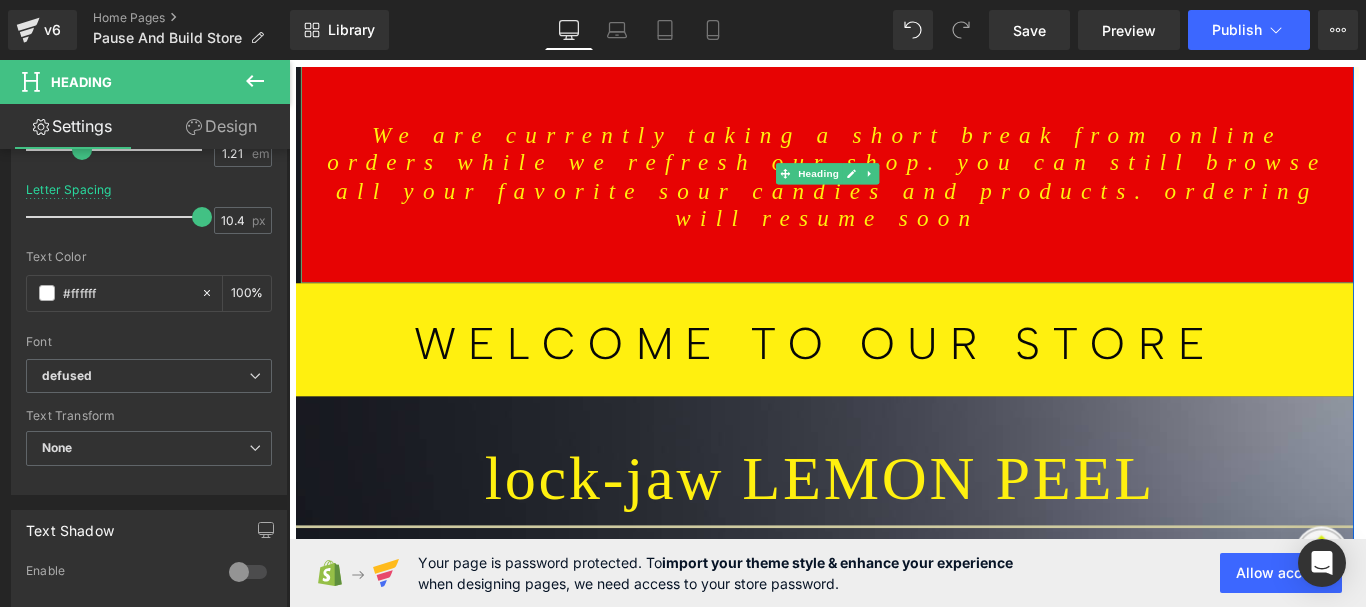 scroll, scrollTop: 0, scrollLeft: 0, axis: both 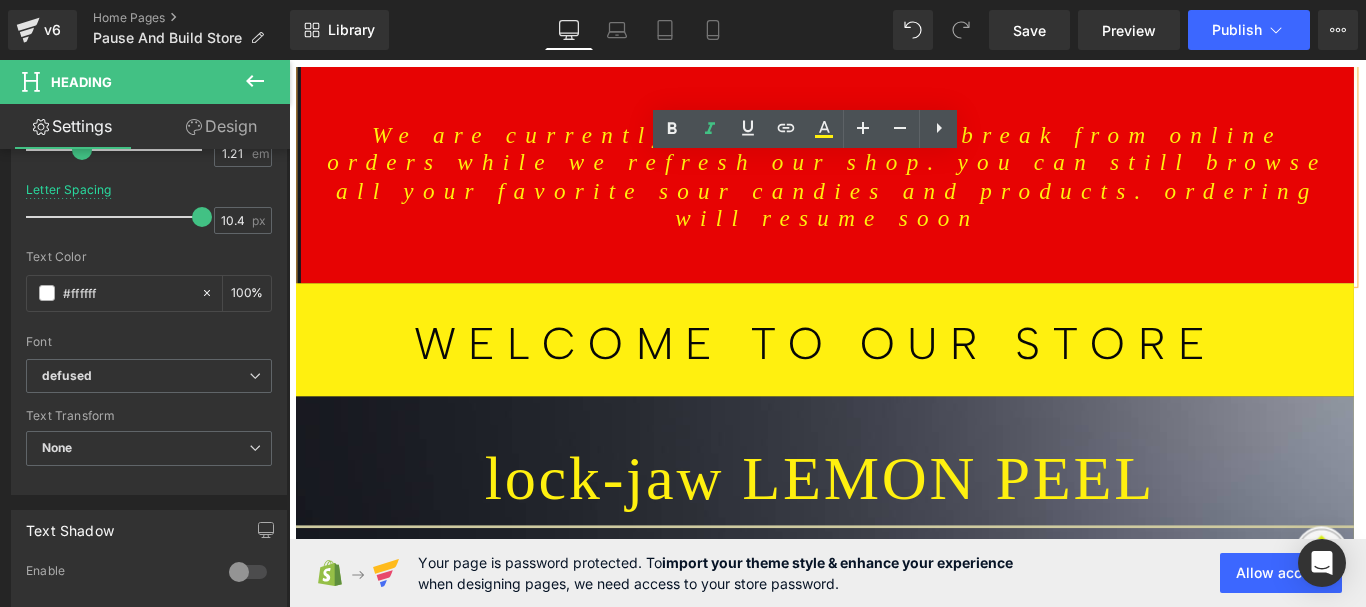 click on "We are currently taking a short break from online orders while we refresh our shop. you can still browse all your favorite sour candies and products. ordering will resume soon" at bounding box center (894, 191) 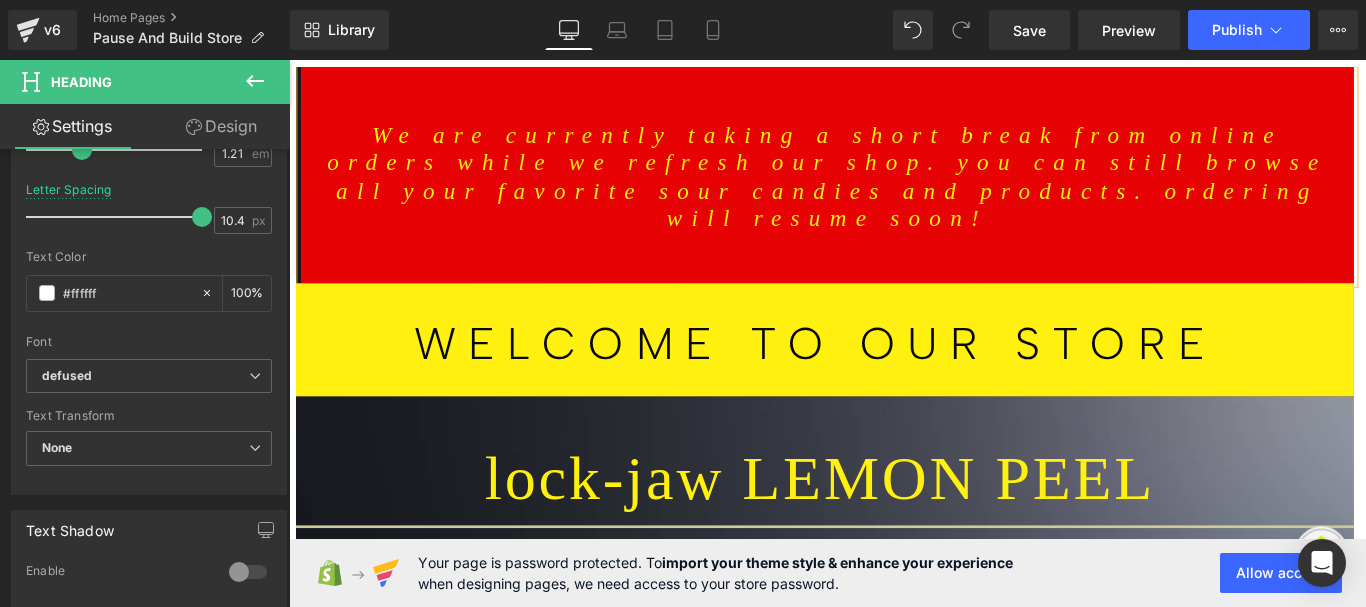scroll, scrollTop: 200, scrollLeft: 0, axis: vertical 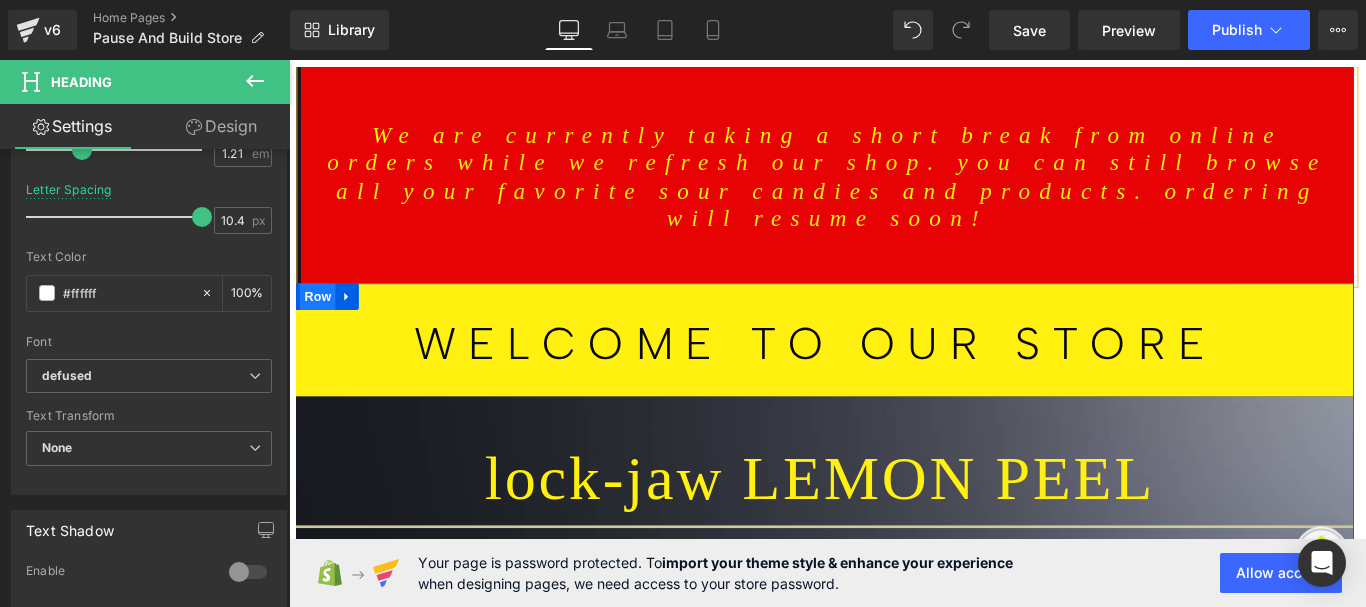 click on "Row" at bounding box center (321, 326) 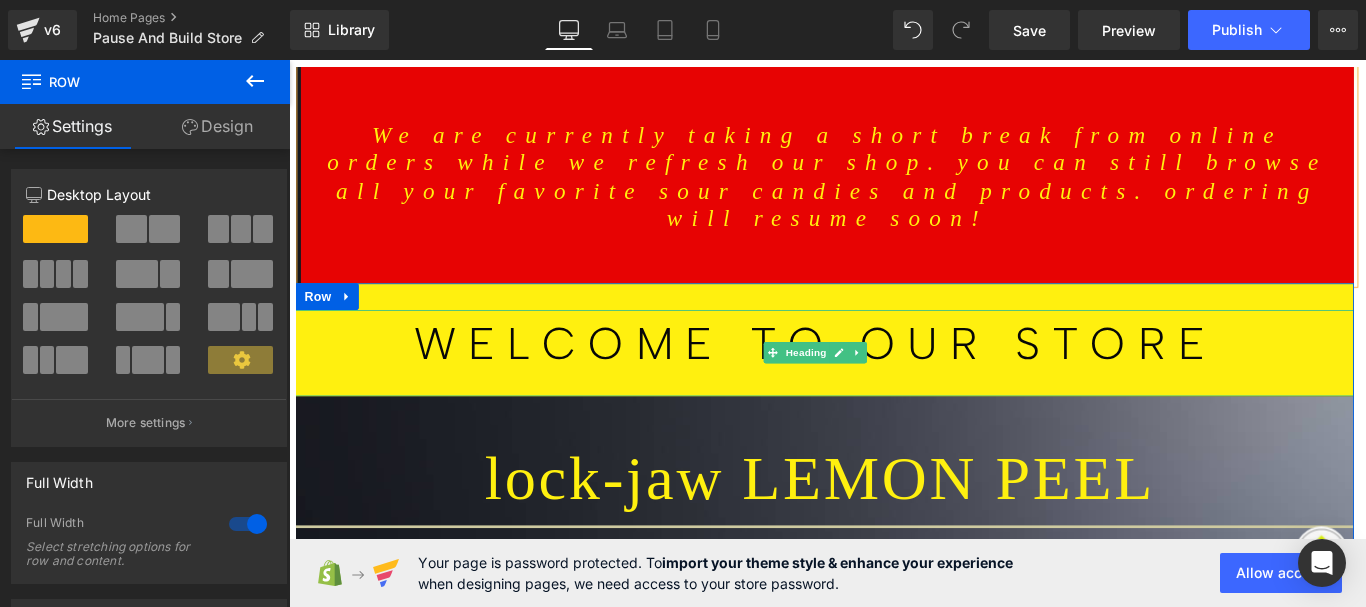 click on "WELCOME TO OUR STORE" at bounding box center (880, 378) 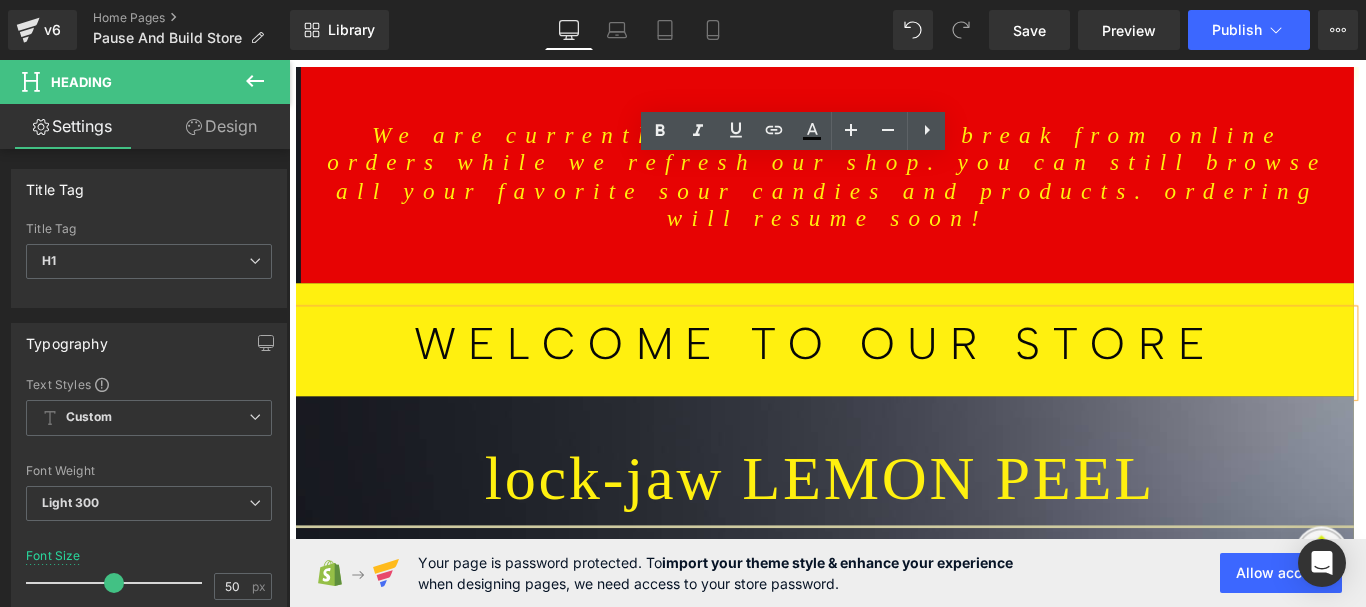 click on "WELCOME TO OUR STORE" at bounding box center [880, 378] 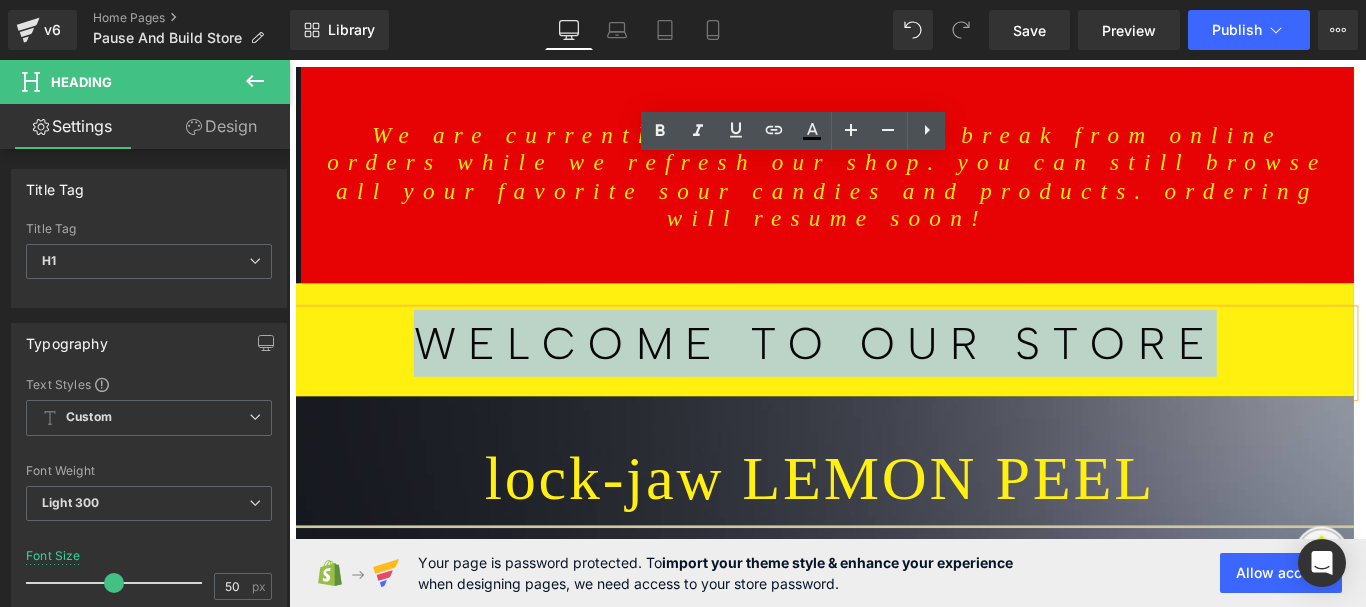 drag, startPoint x: 1329, startPoint y: 210, endPoint x: 397, endPoint y: 202, distance: 932.03436 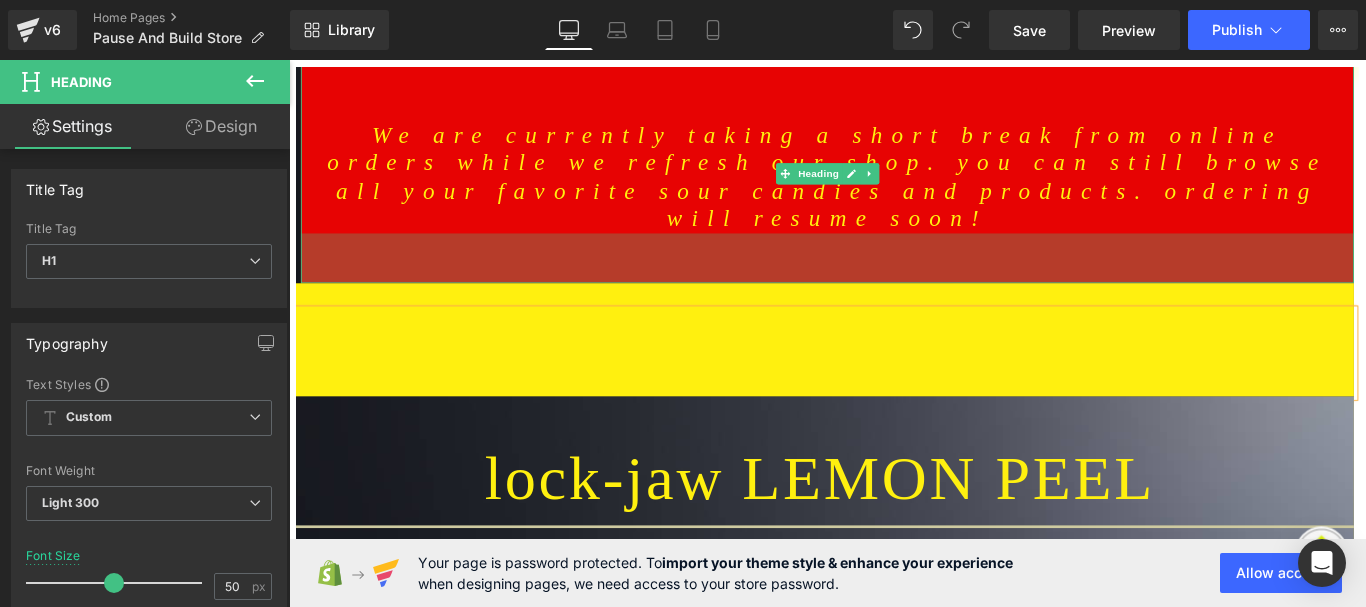 click on "Heading         lock-jaw LEMON PEEL Heading         Separator         SHOP BY CATAGORY Heading         Image         LOCK-JAW GOODIES Button         Image         LOCK-JAW APPAREL Button         Image         LIK-UM APPAREL Button         Image         GIFTS & SOUVENIRS Button         Row         Row         Row         Separator         Image         Image         Image         Row         Separator         LOCK-JAW IS AUTHENTIC LEMON PEEL! Heading         HERE AT LOCK-JAW  OUR FLAVORS ARE NOSTALGIC AND WILL BRING BACK  MEMORIES OF  [PERSON_NAME] DAYS (  YOUR CHILDHOOD ).  OUR LEMON PEEL IS MADE HERE IN [US_STATE] USING LOCALLY SOURCED FRUIT.  ALL PRODUCTS ARE MADE WITH ALOHA JUST AS IF YOUR FAMILY MADE IT. Text Block         Row         Row         Row         Separator         Row         Row" at bounding box center (880, 1263) 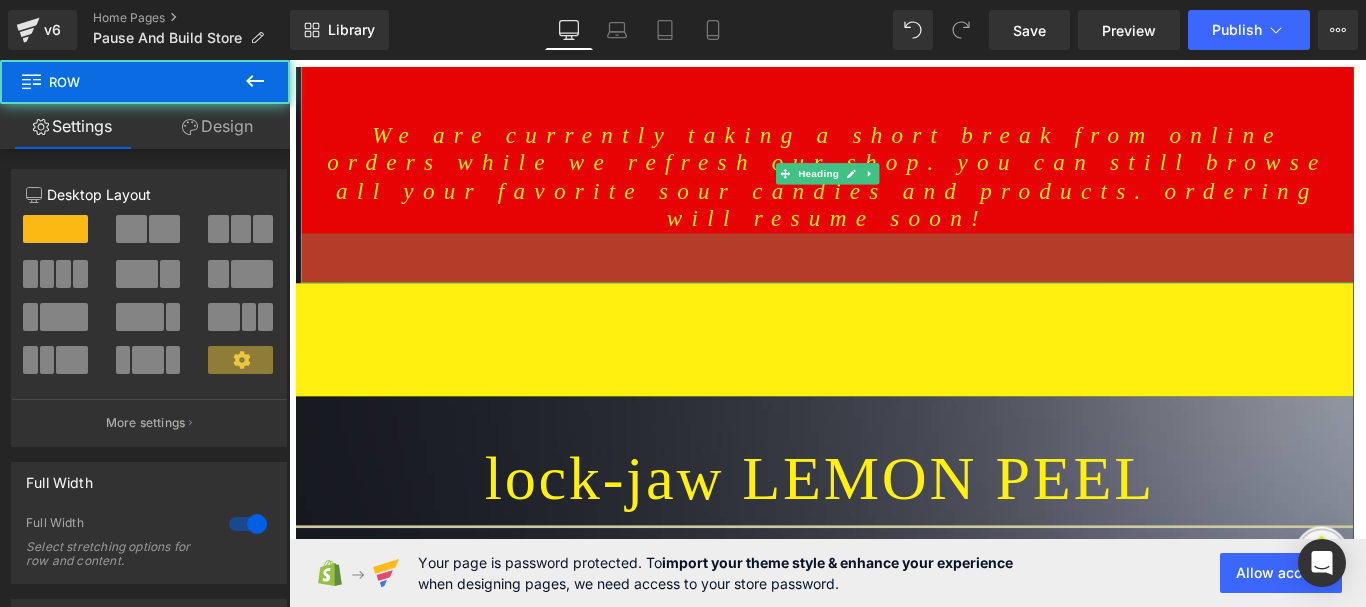 click on "56px" at bounding box center [893, 283] 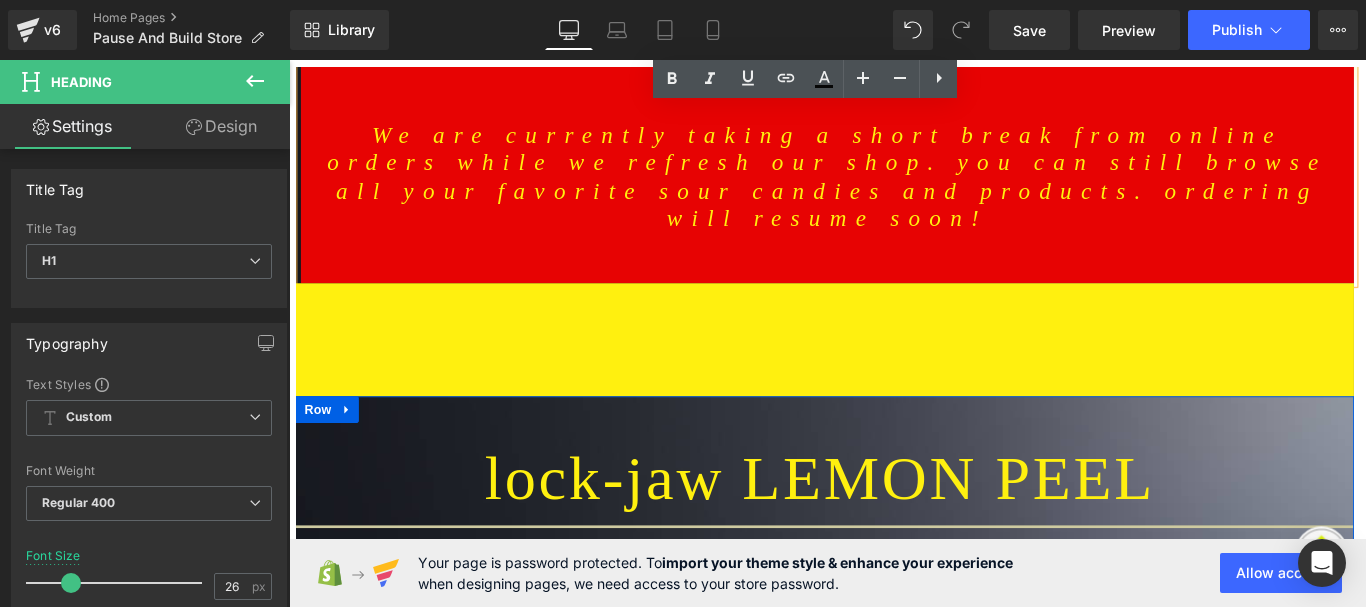 scroll, scrollTop: 400, scrollLeft: 0, axis: vertical 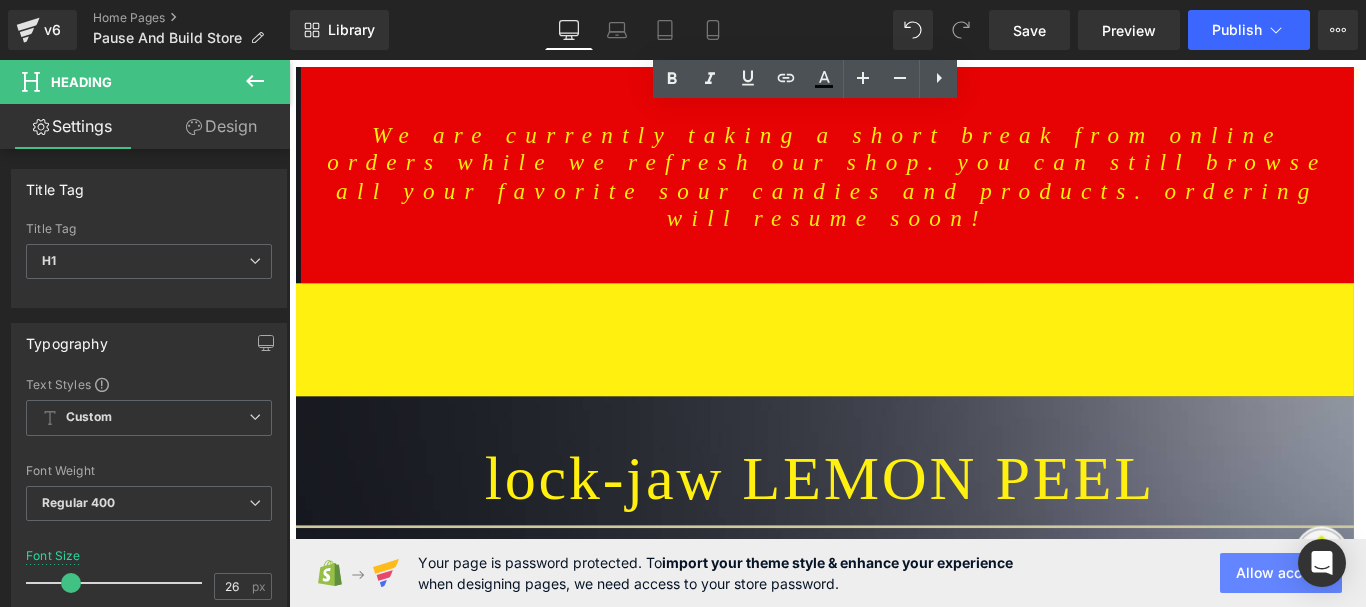 click on "Allow access" at bounding box center [1281, 573] 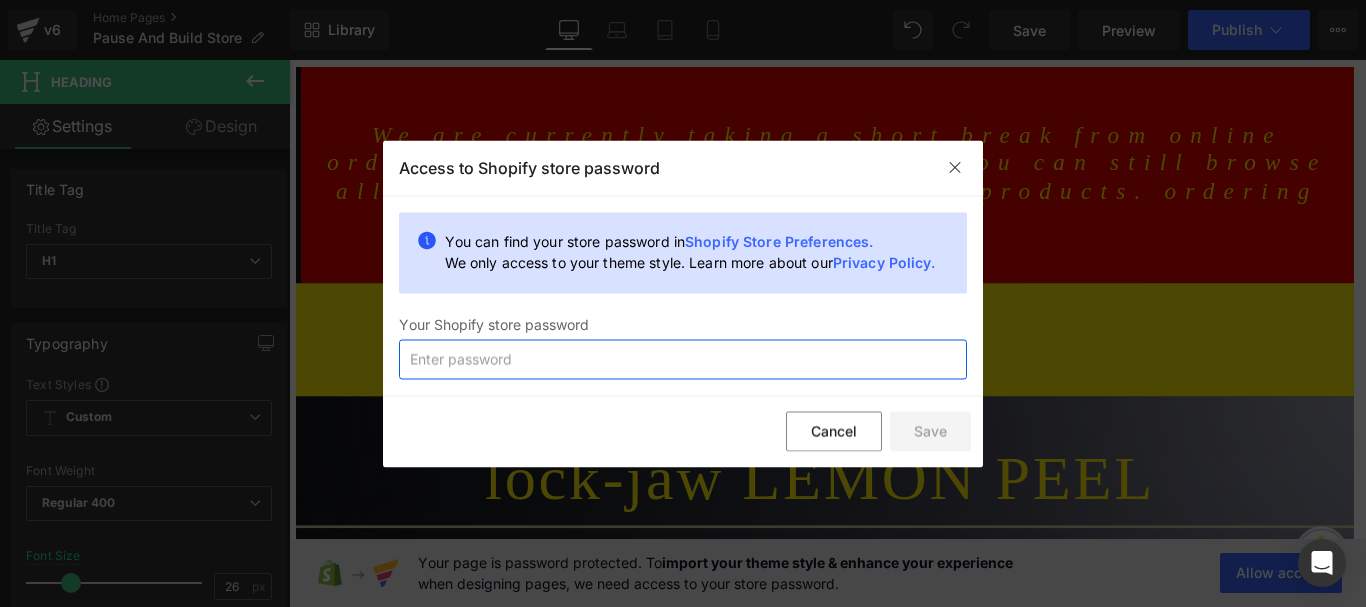 click at bounding box center [683, 359] 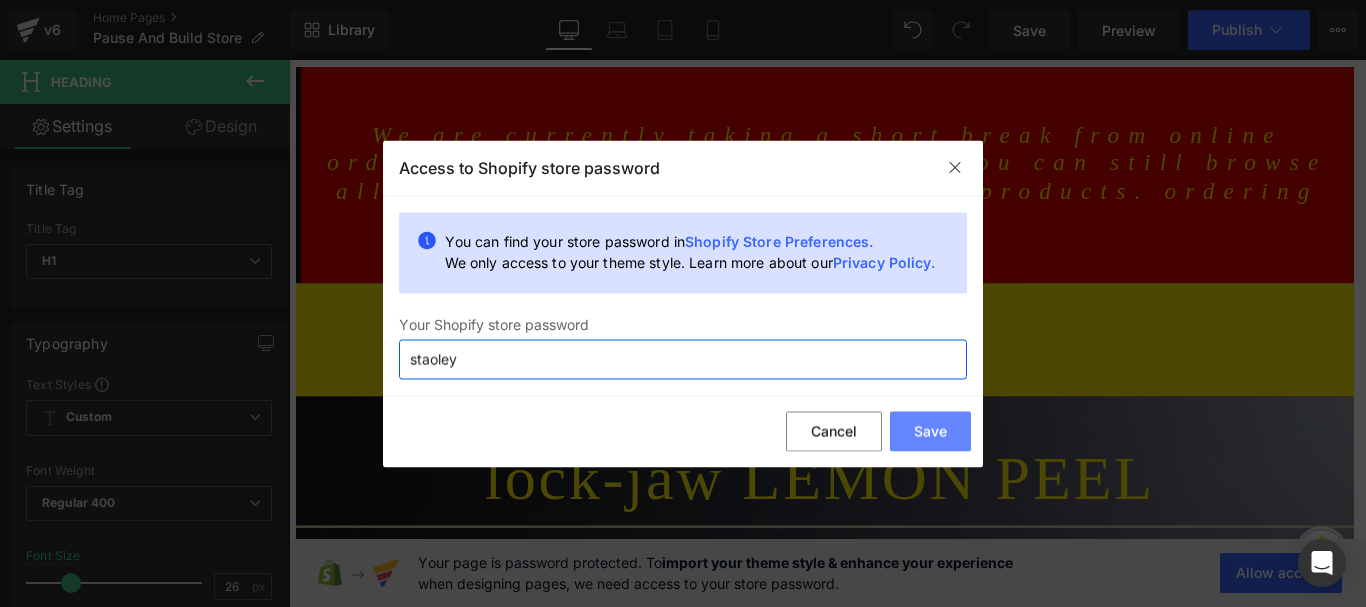 type on "staoley" 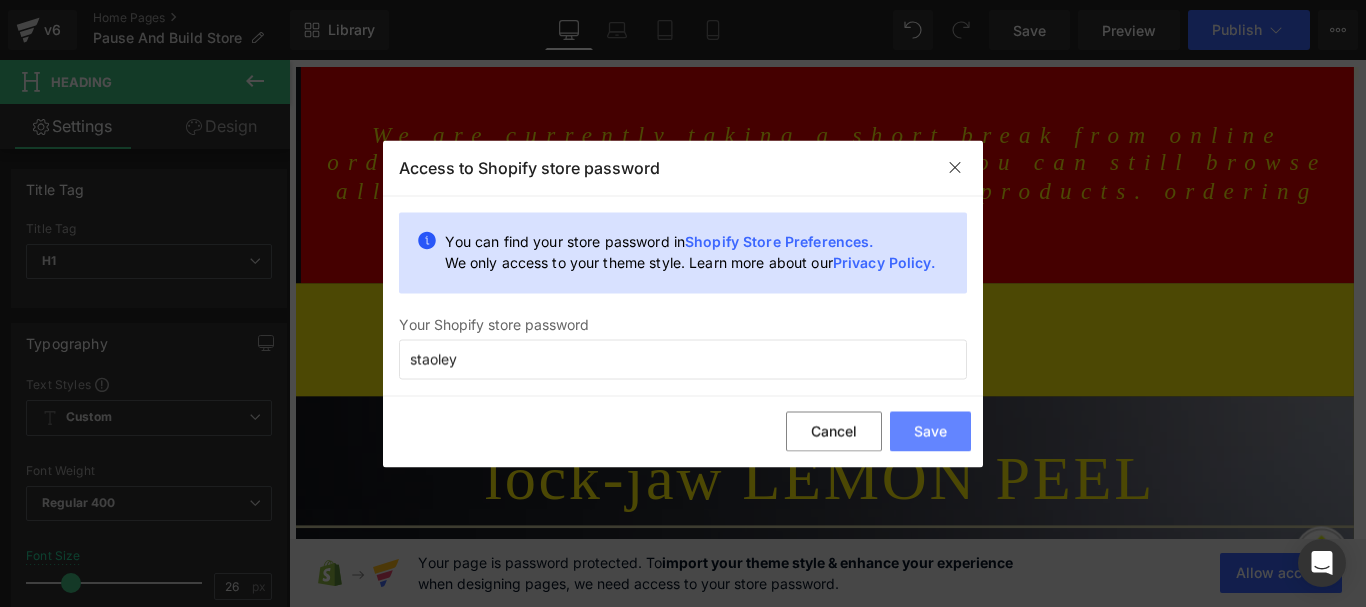 click on "Save" at bounding box center (930, 432) 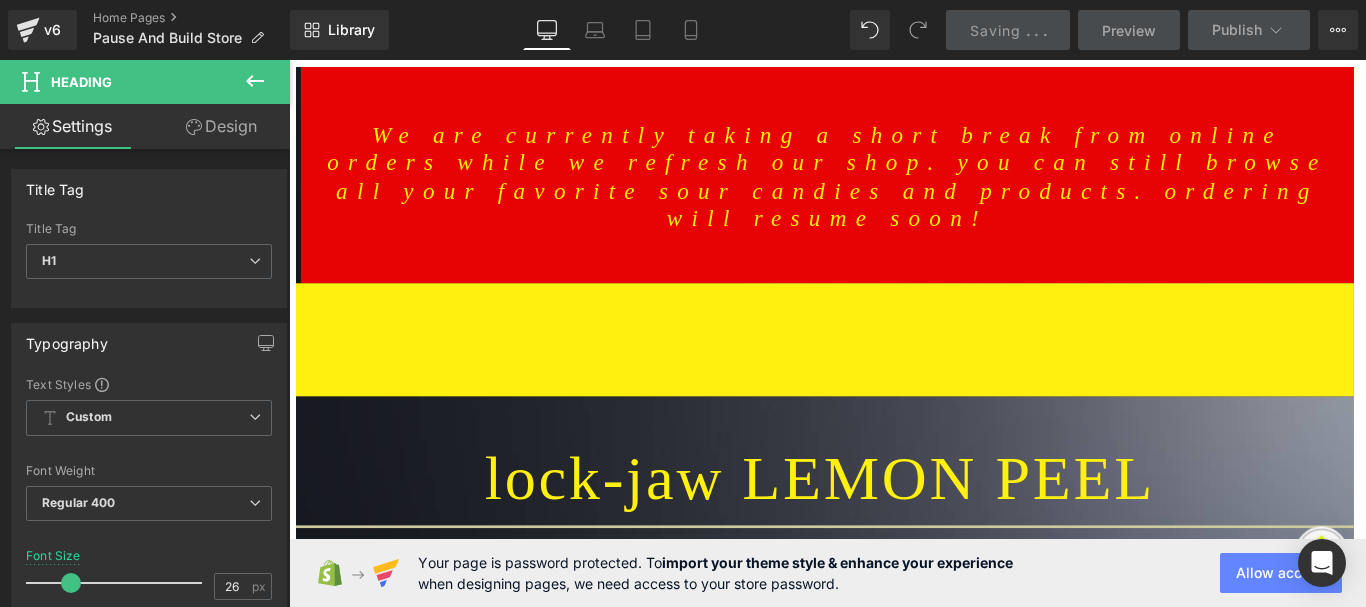 click on "Allow access" at bounding box center [1281, 573] 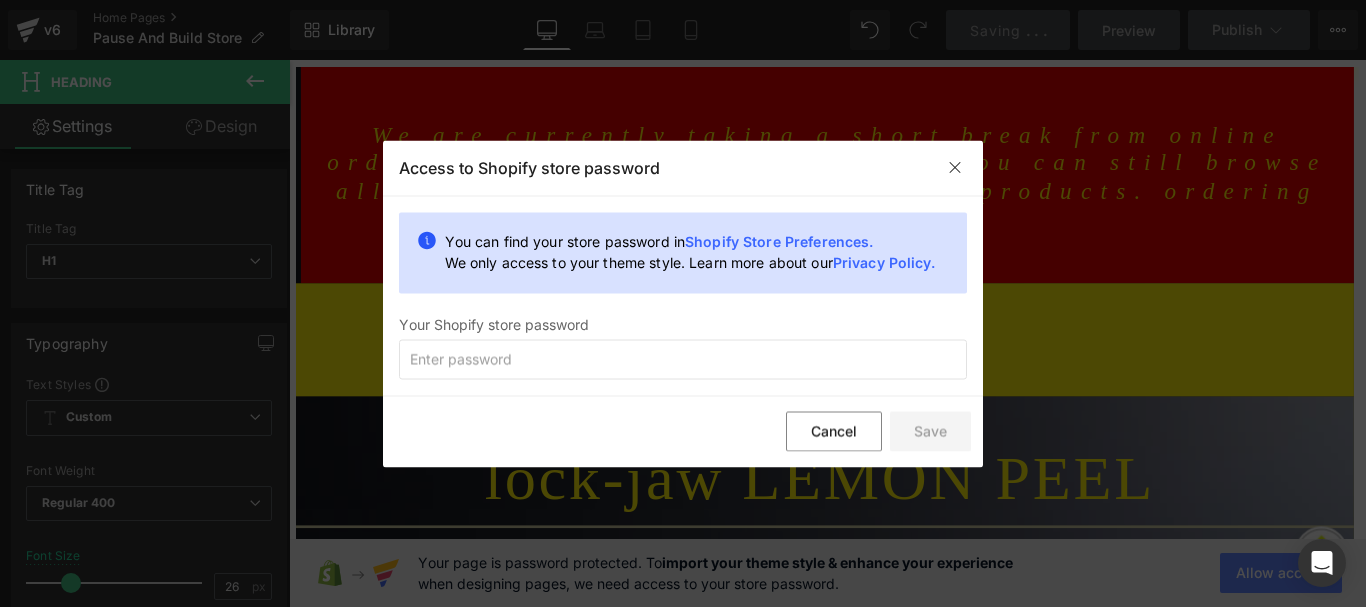 scroll, scrollTop: 0, scrollLeft: 0, axis: both 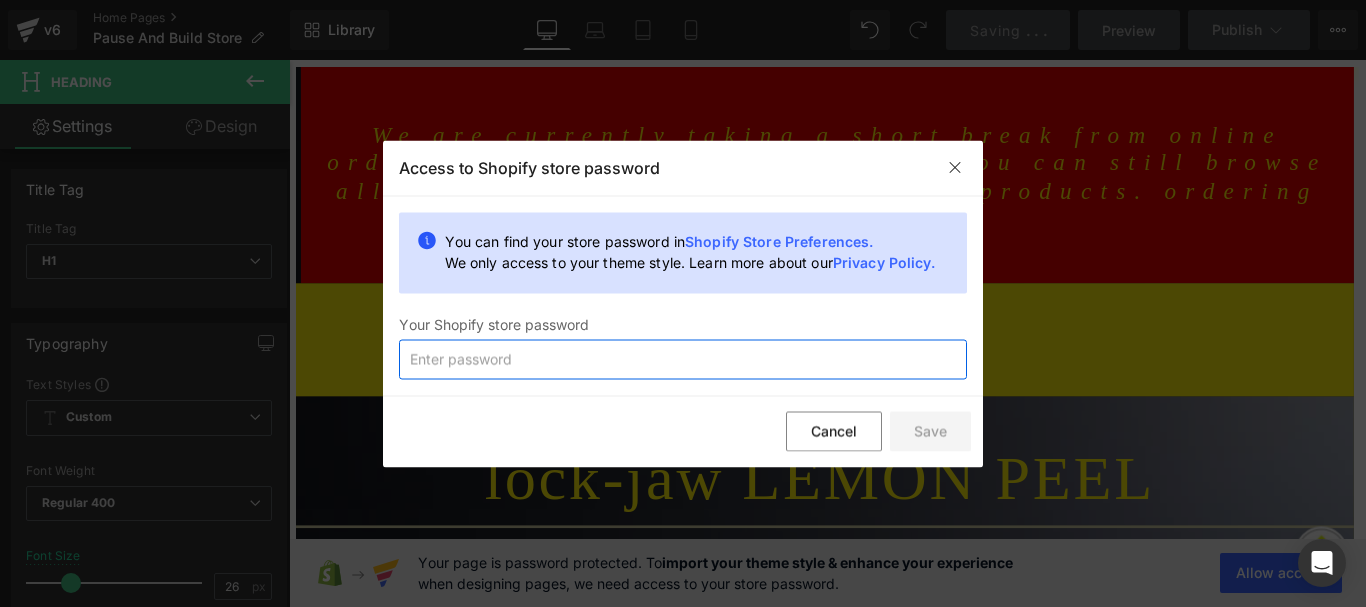 click at bounding box center [683, 359] 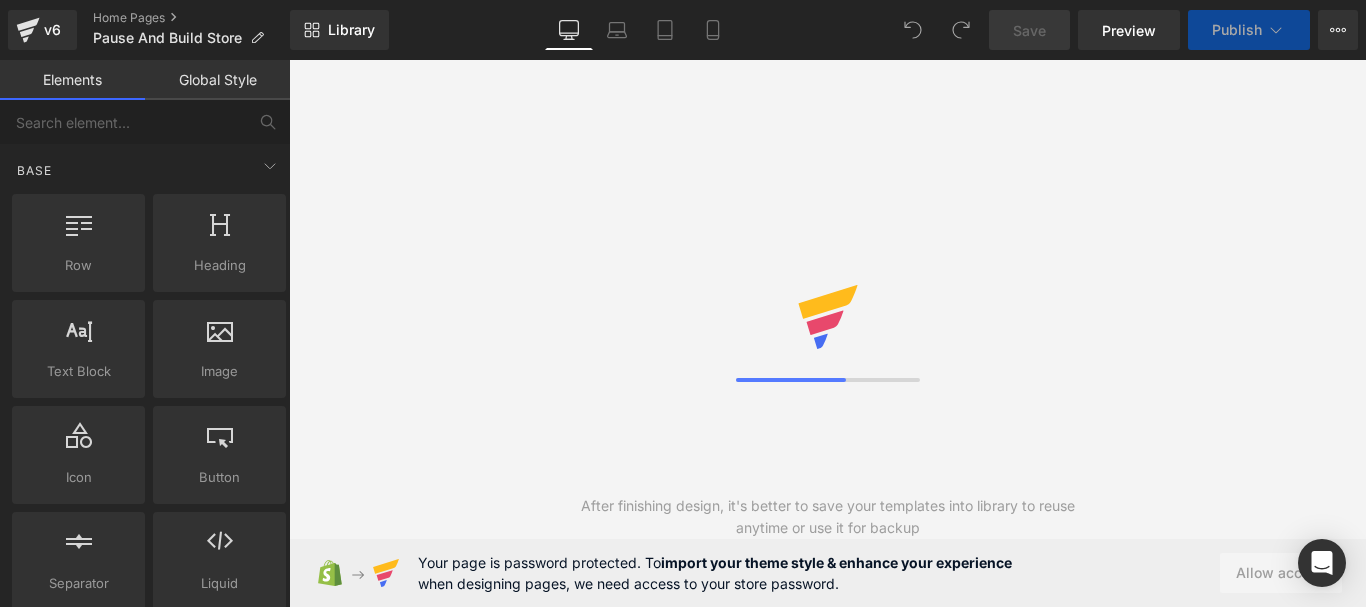 scroll, scrollTop: 0, scrollLeft: 0, axis: both 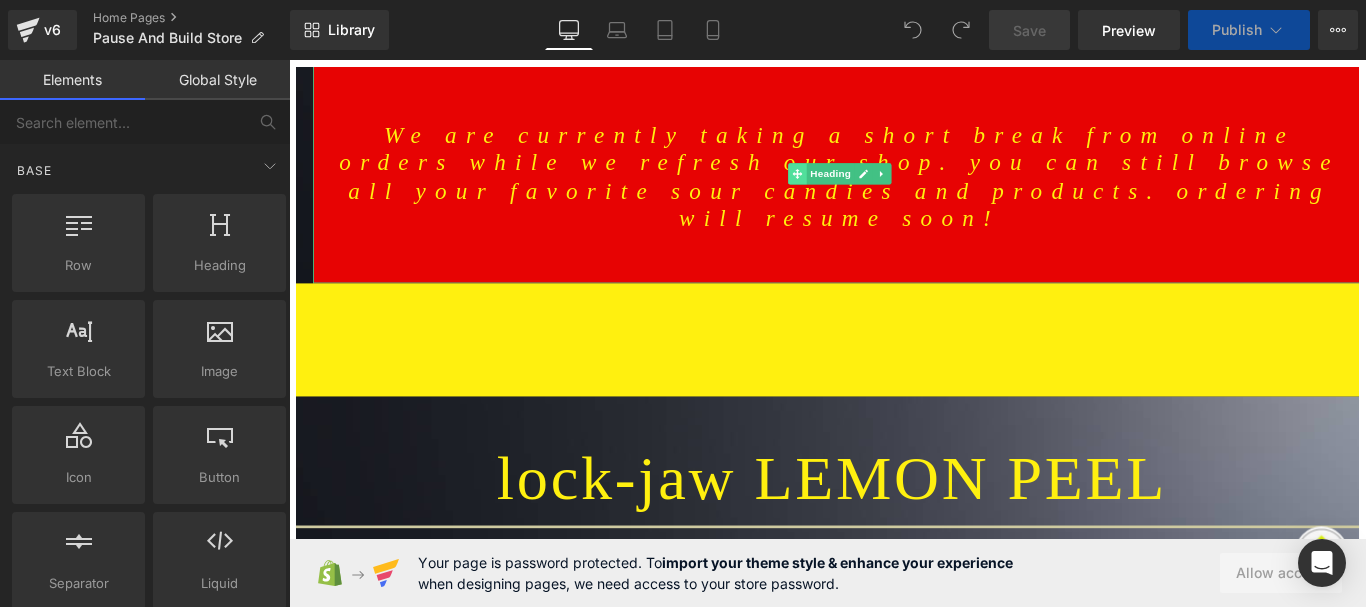 click 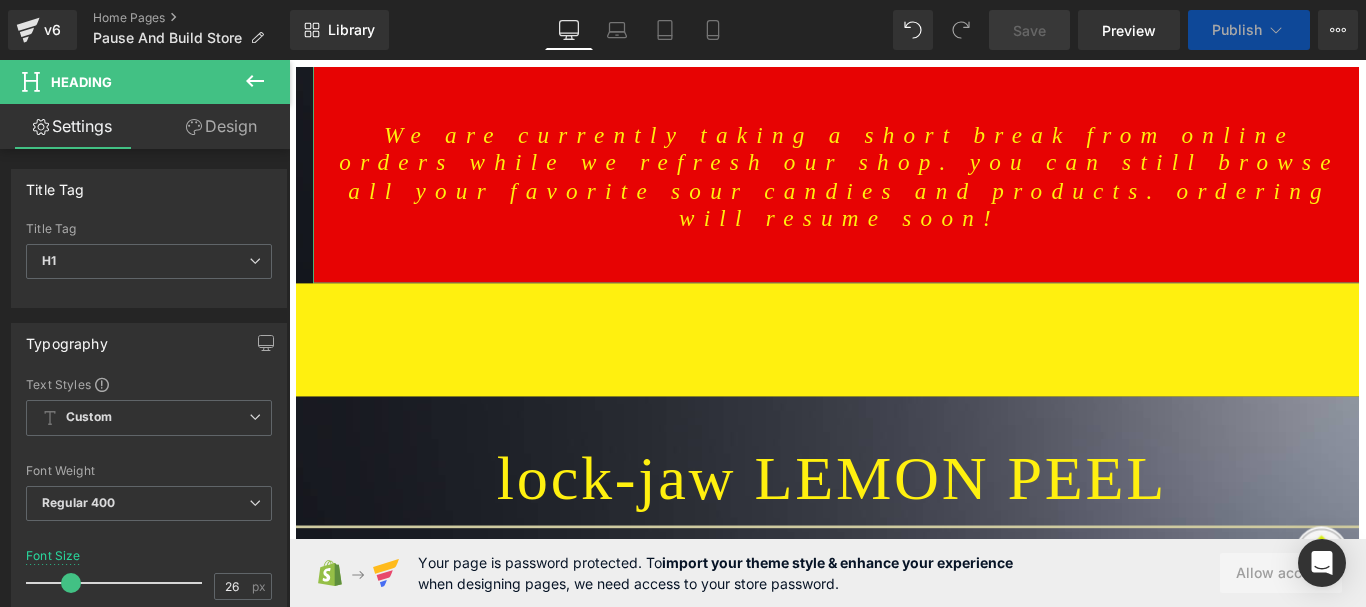 click on "Design" at bounding box center [221, 126] 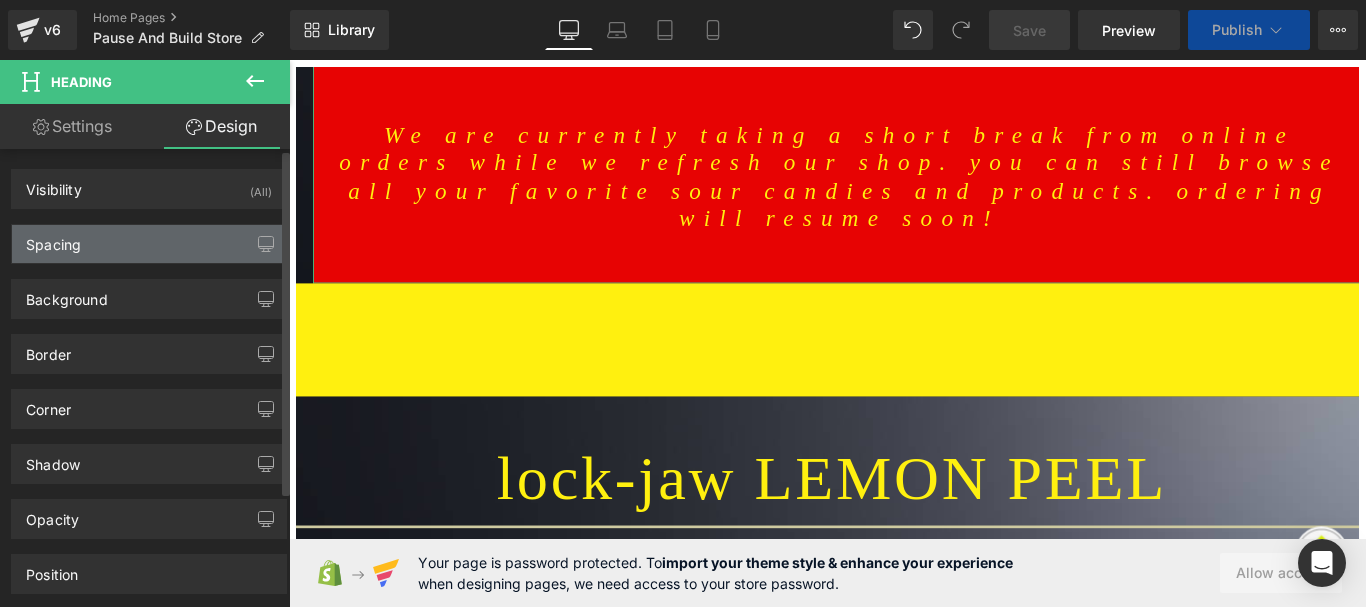 click on "Spacing" at bounding box center (149, 244) 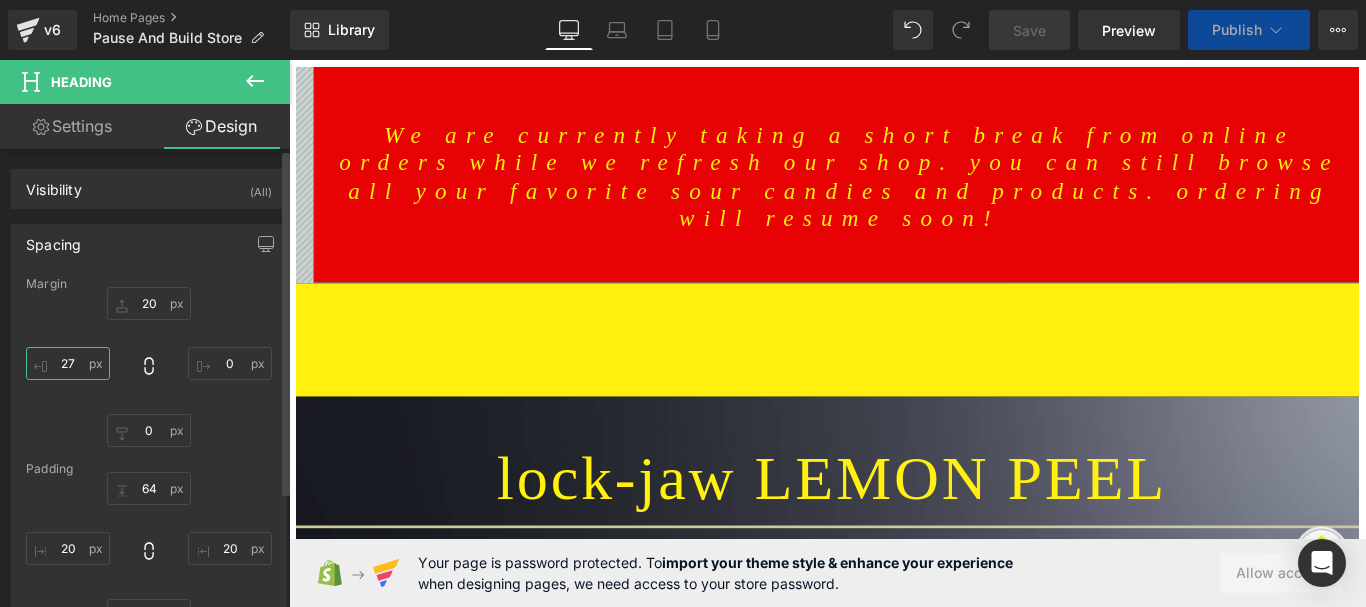 click at bounding box center (68, 363) 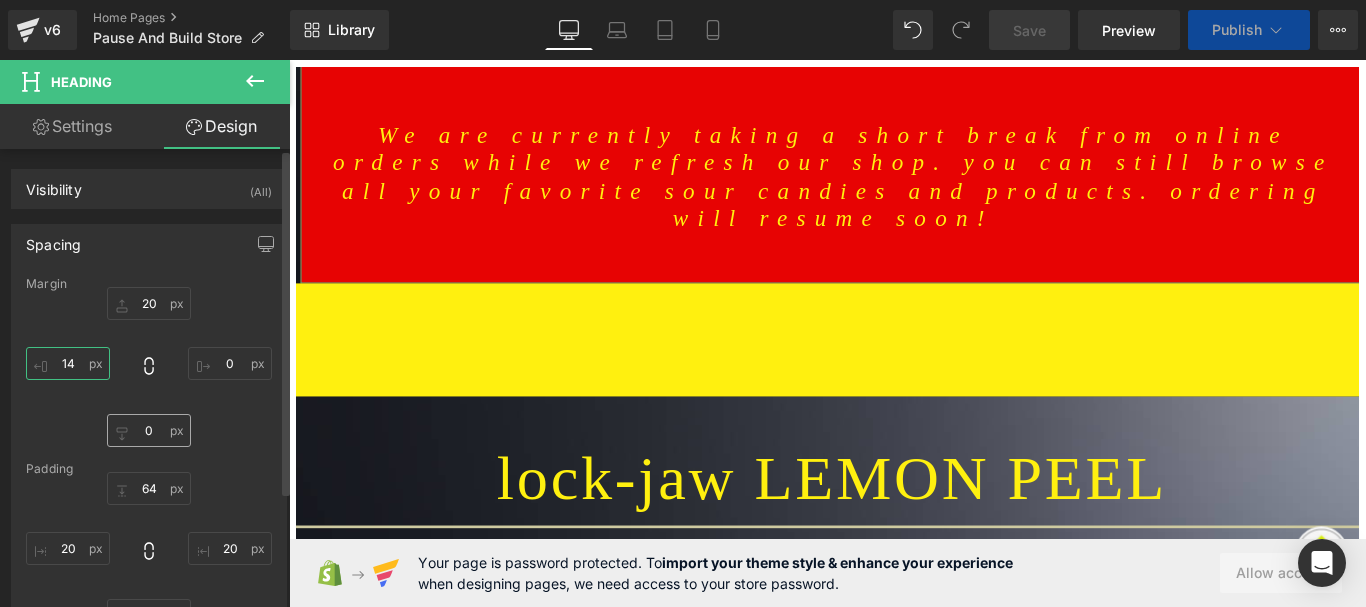type on "13" 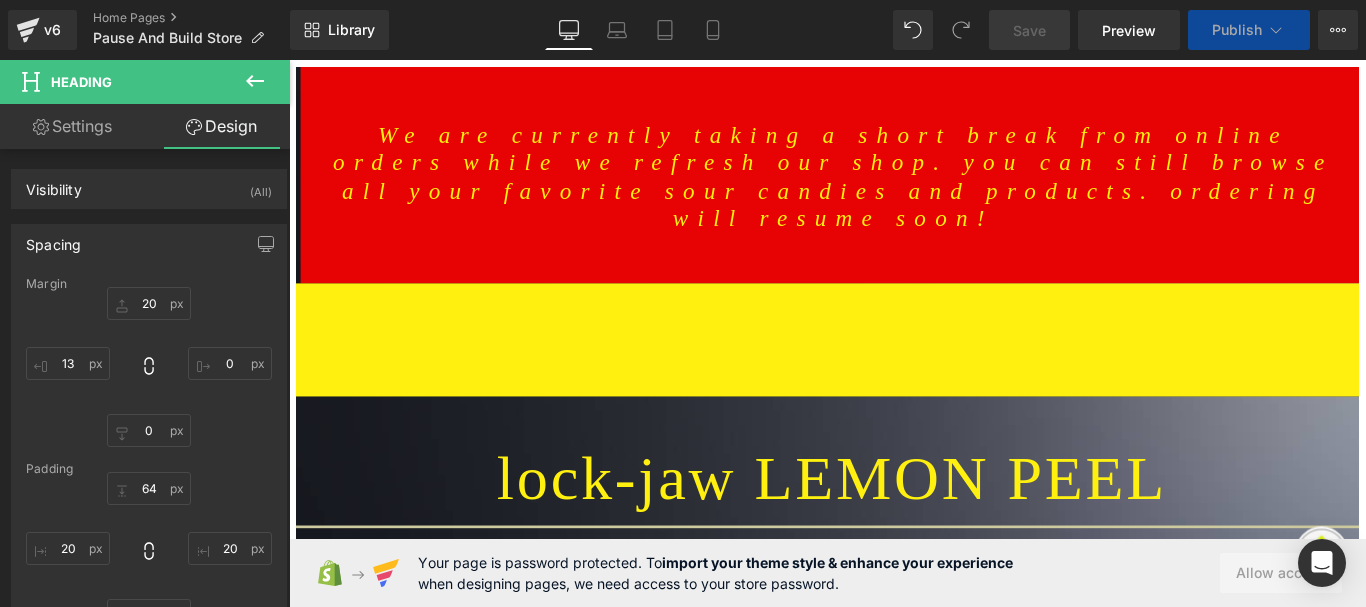 click on "Save" at bounding box center (1029, 30) 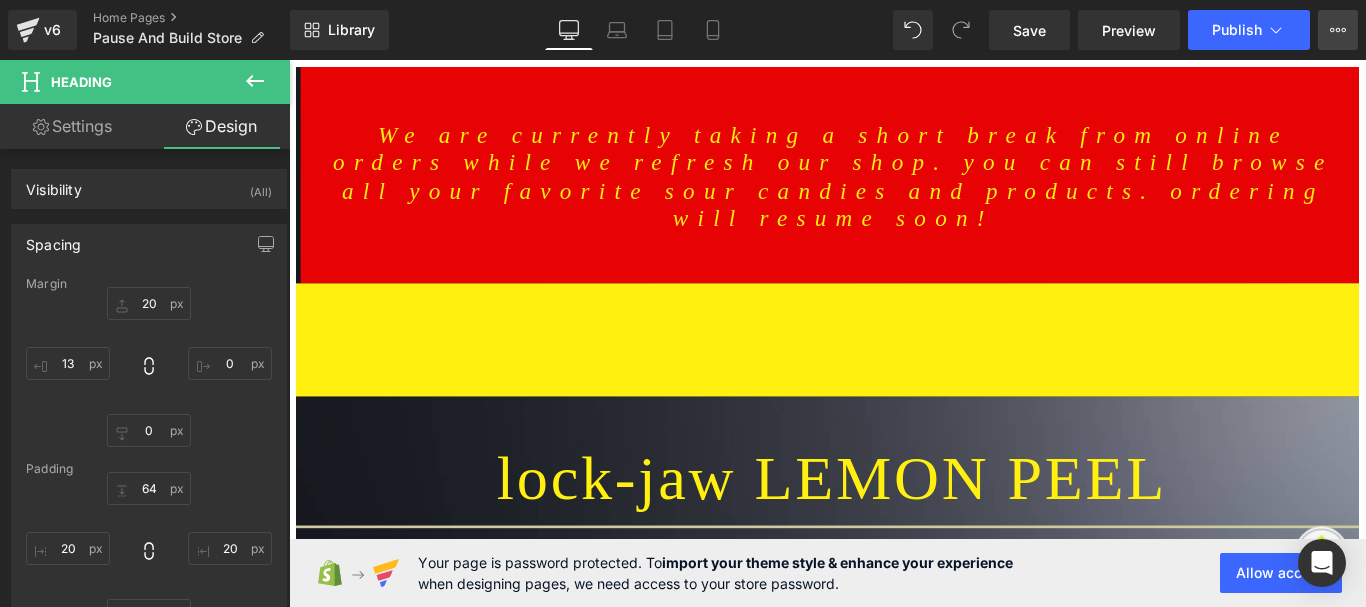 click 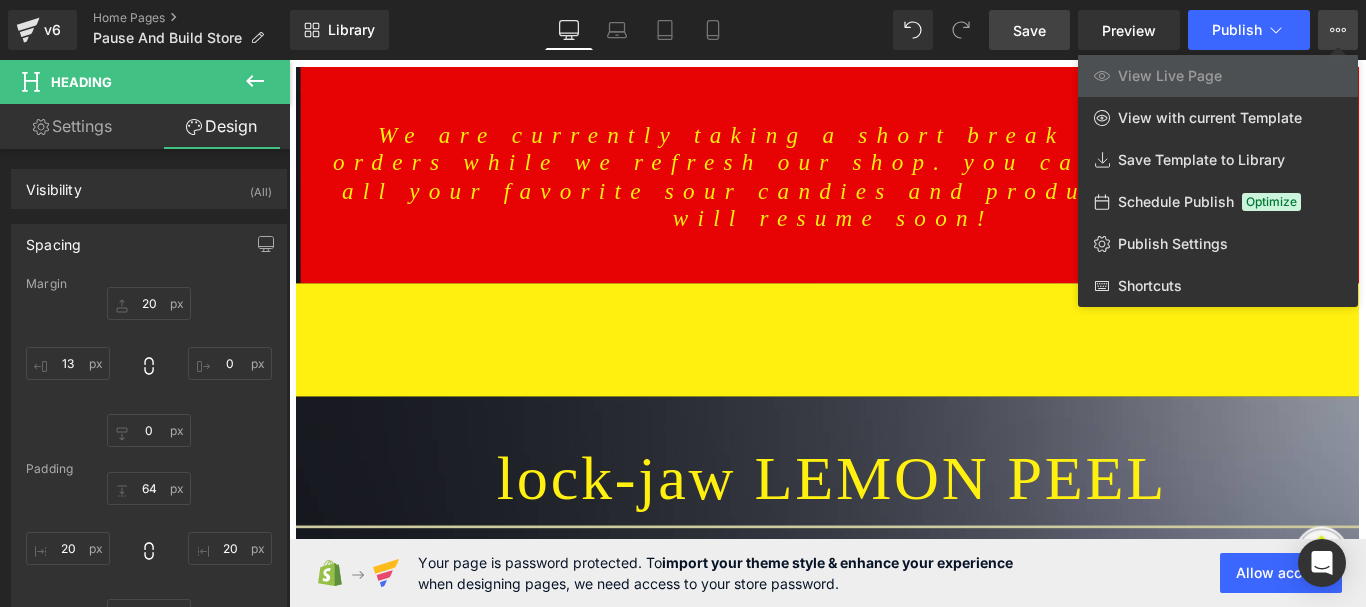 click on "Save" at bounding box center (1029, 30) 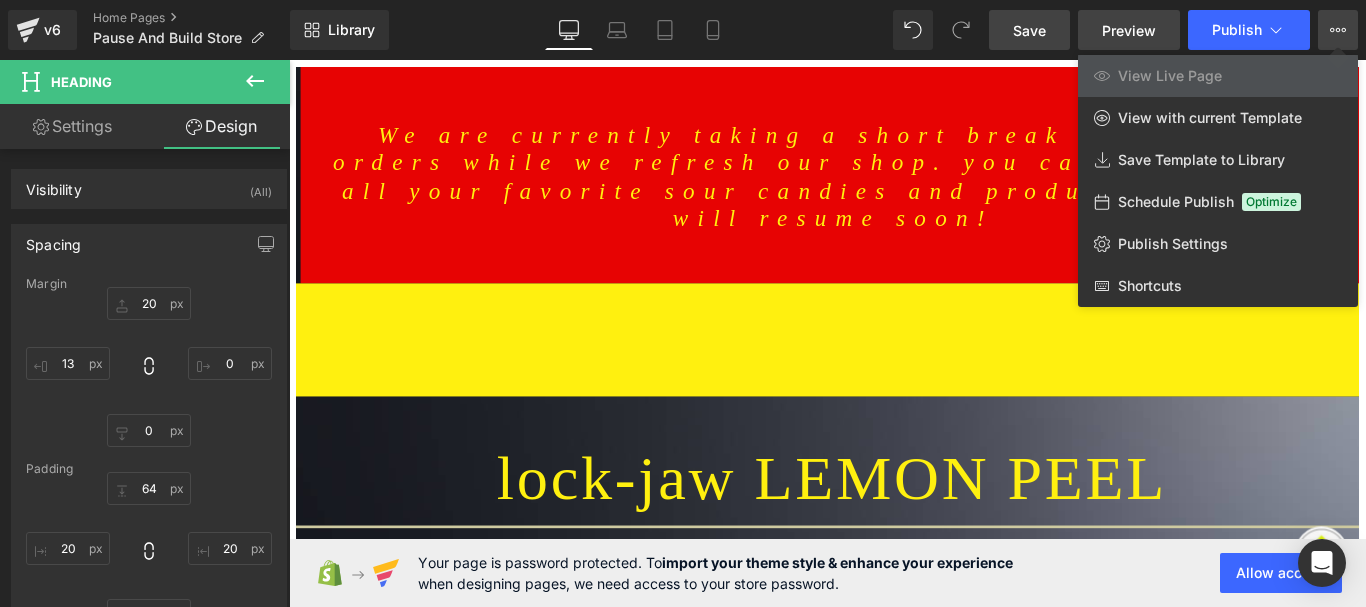 click on "Preview" at bounding box center (1129, 30) 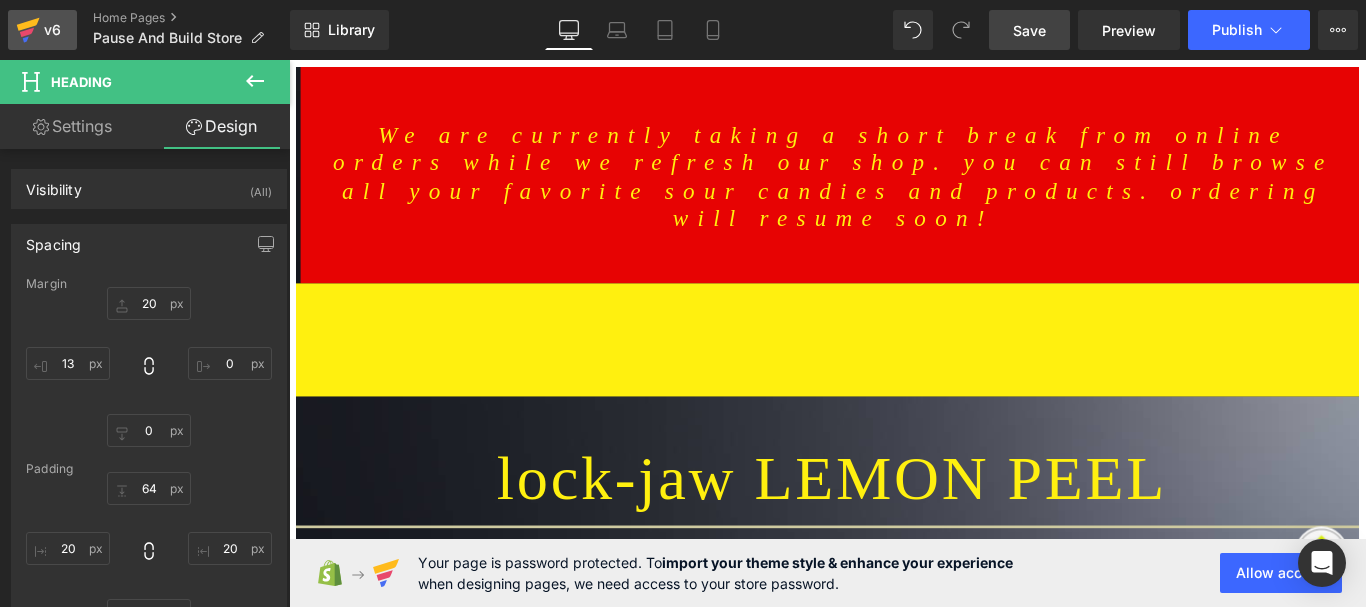 click on "v6" at bounding box center (52, 30) 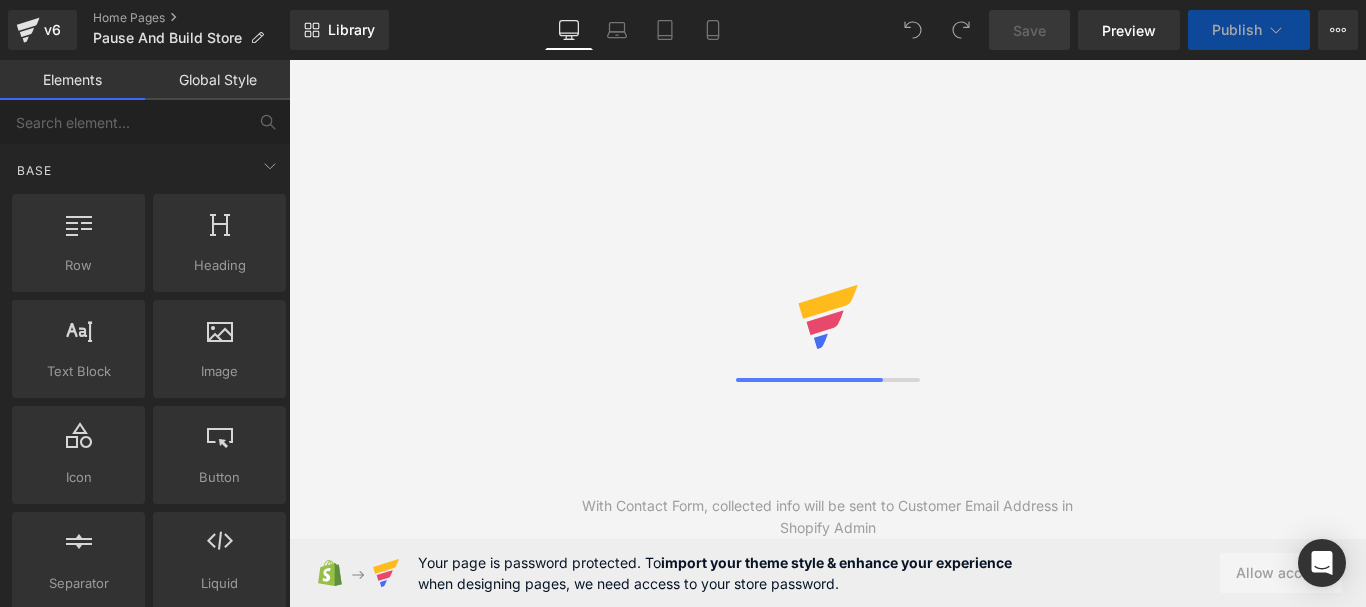 scroll, scrollTop: 0, scrollLeft: 0, axis: both 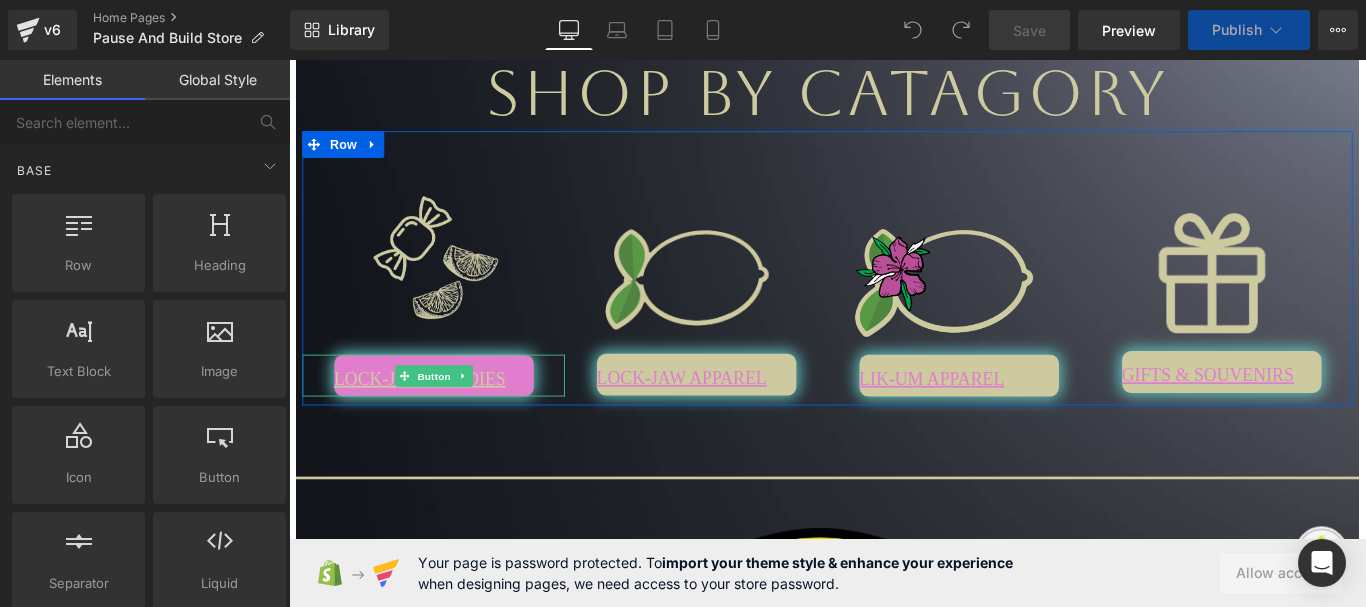 click on "LOCK-JAW GOODIES" at bounding box center [436, 418] 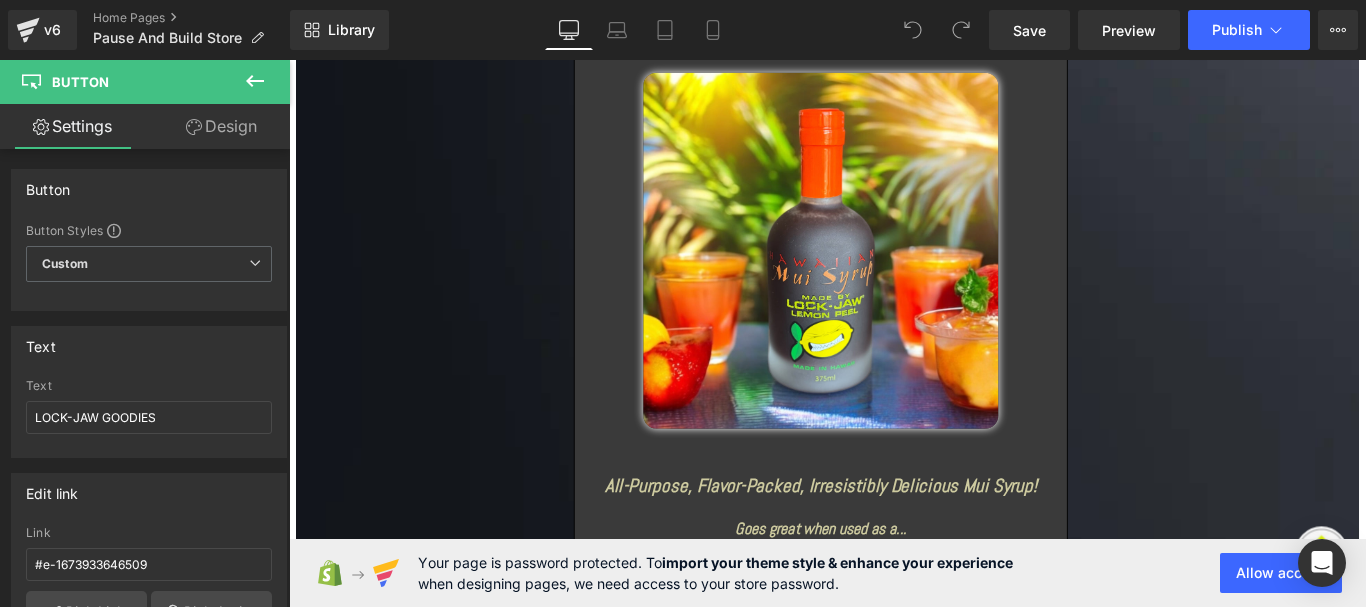 scroll, scrollTop: 5588, scrollLeft: 0, axis: vertical 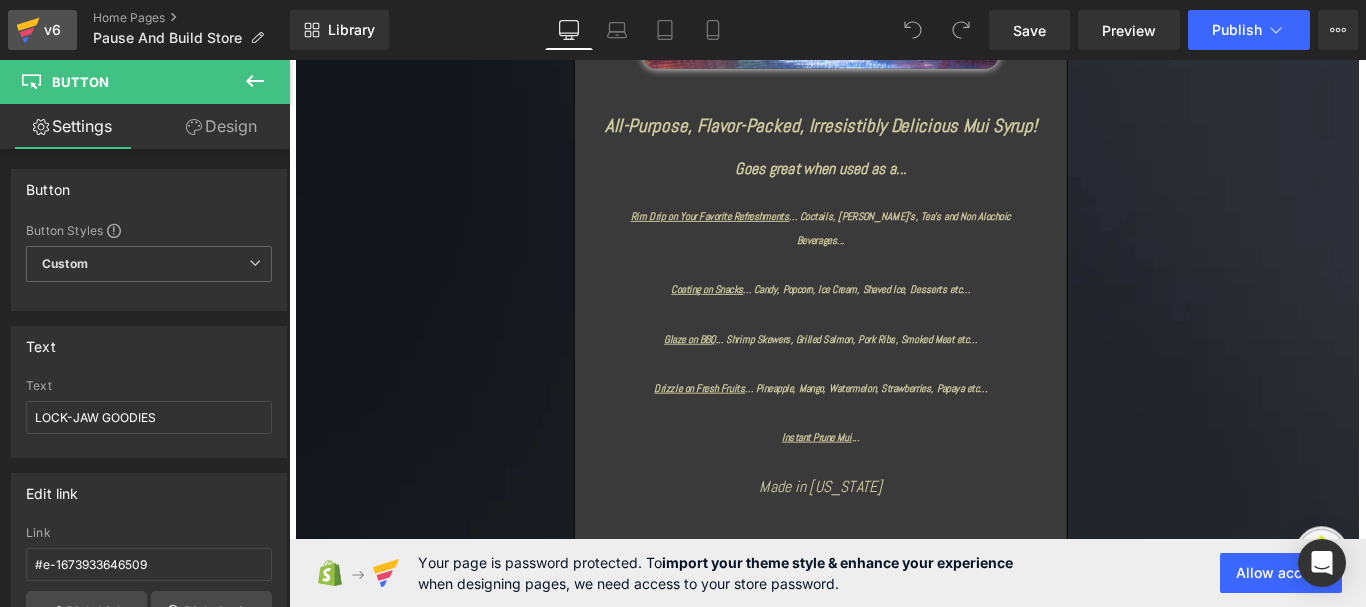 click on "v6" at bounding box center [52, 30] 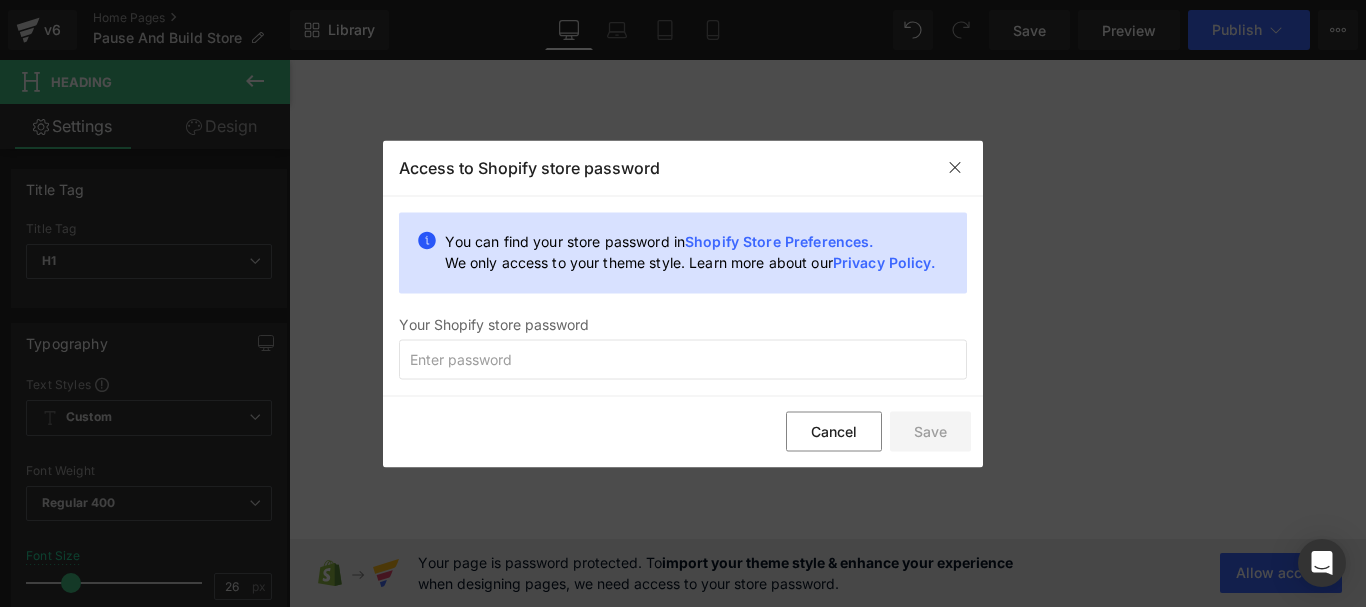 scroll, scrollTop: 0, scrollLeft: 0, axis: both 